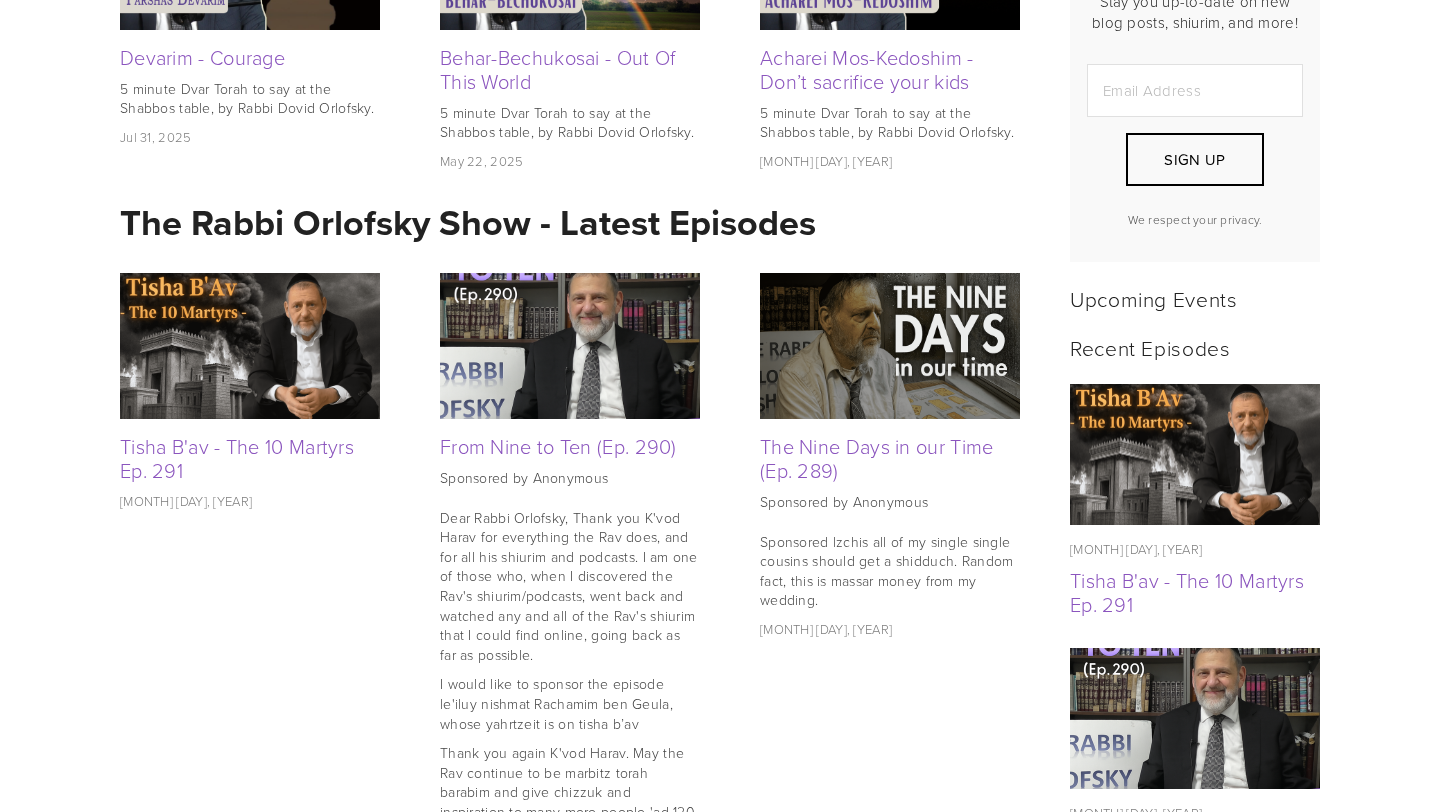 scroll, scrollTop: 645, scrollLeft: 0, axis: vertical 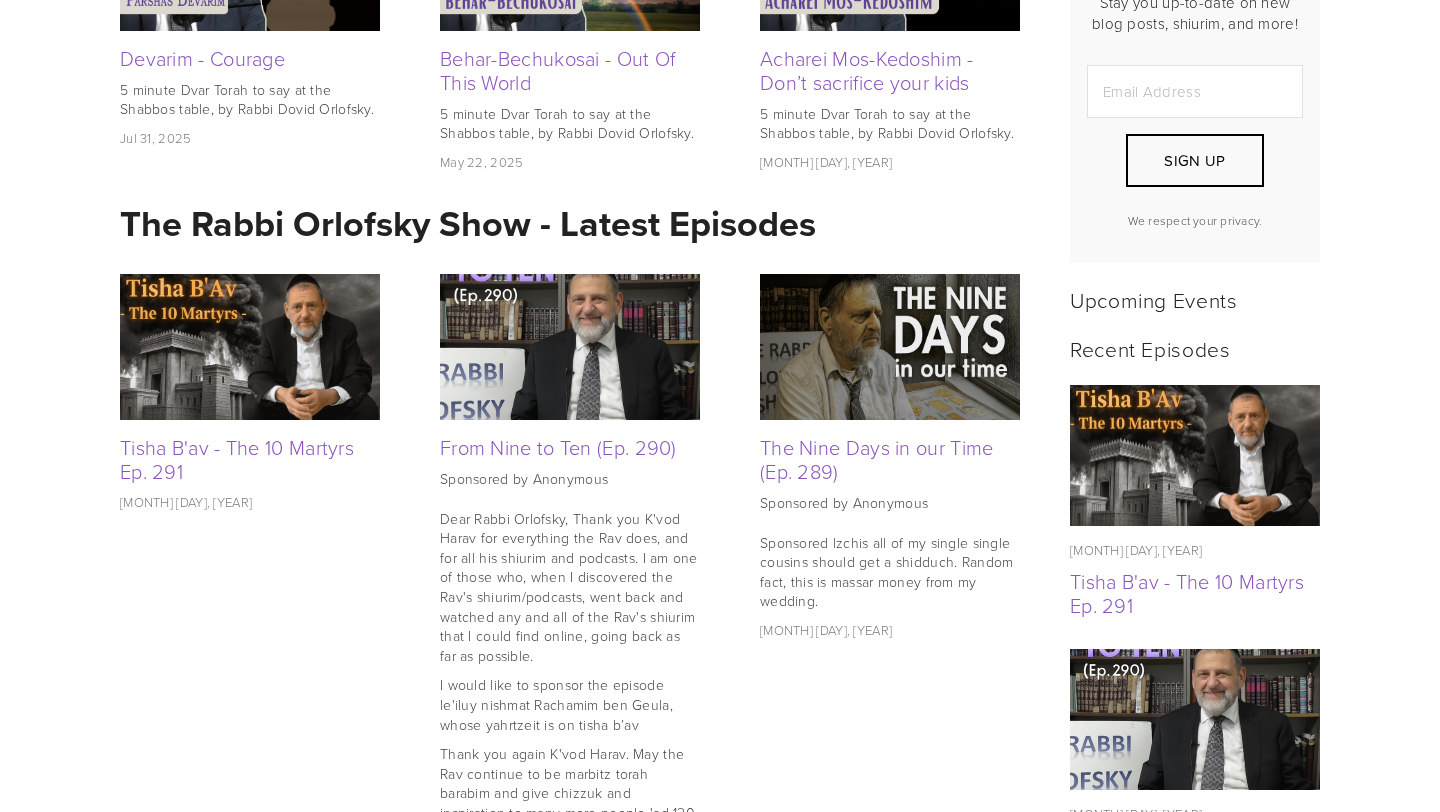 click at bounding box center (570, 347) 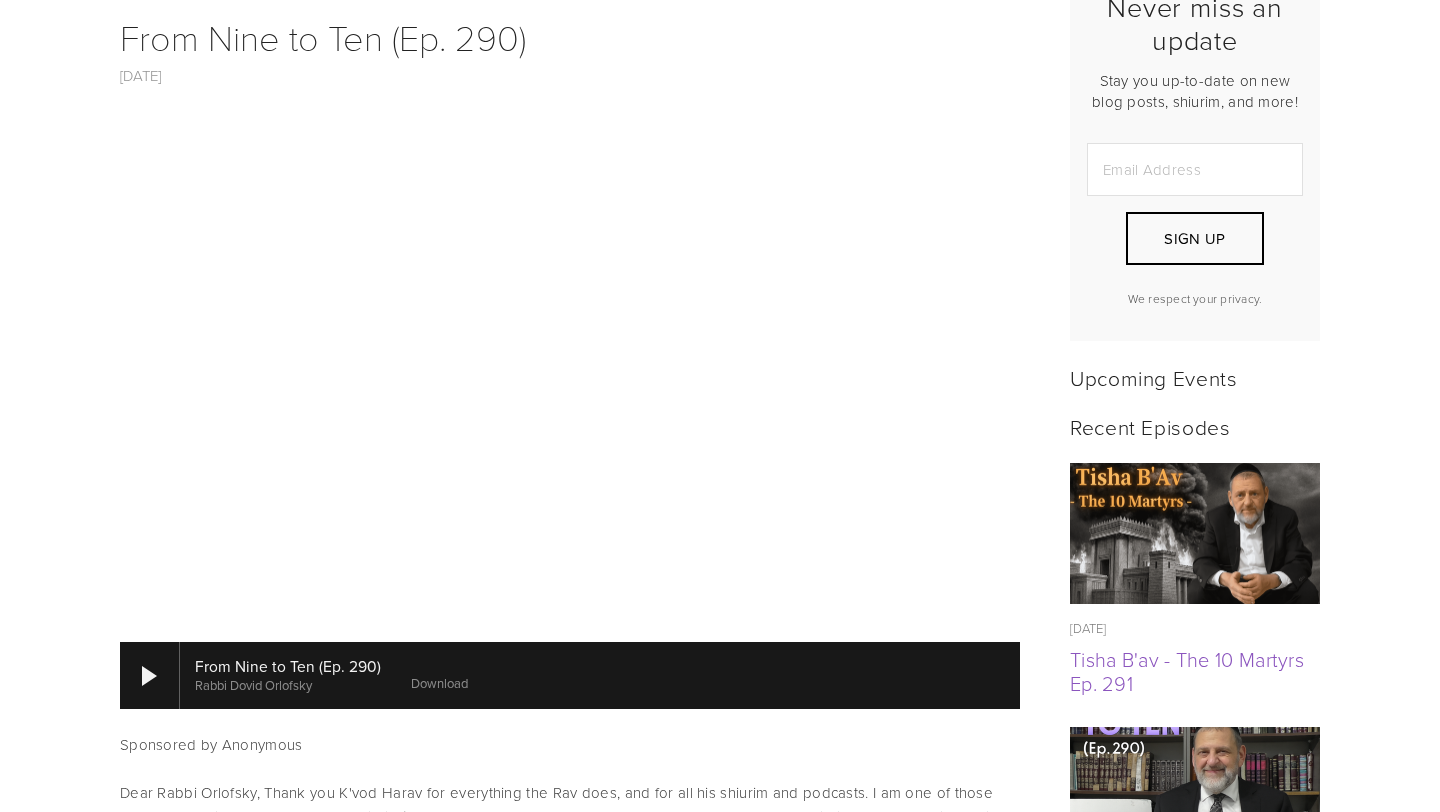 scroll, scrollTop: 866, scrollLeft: 0, axis: vertical 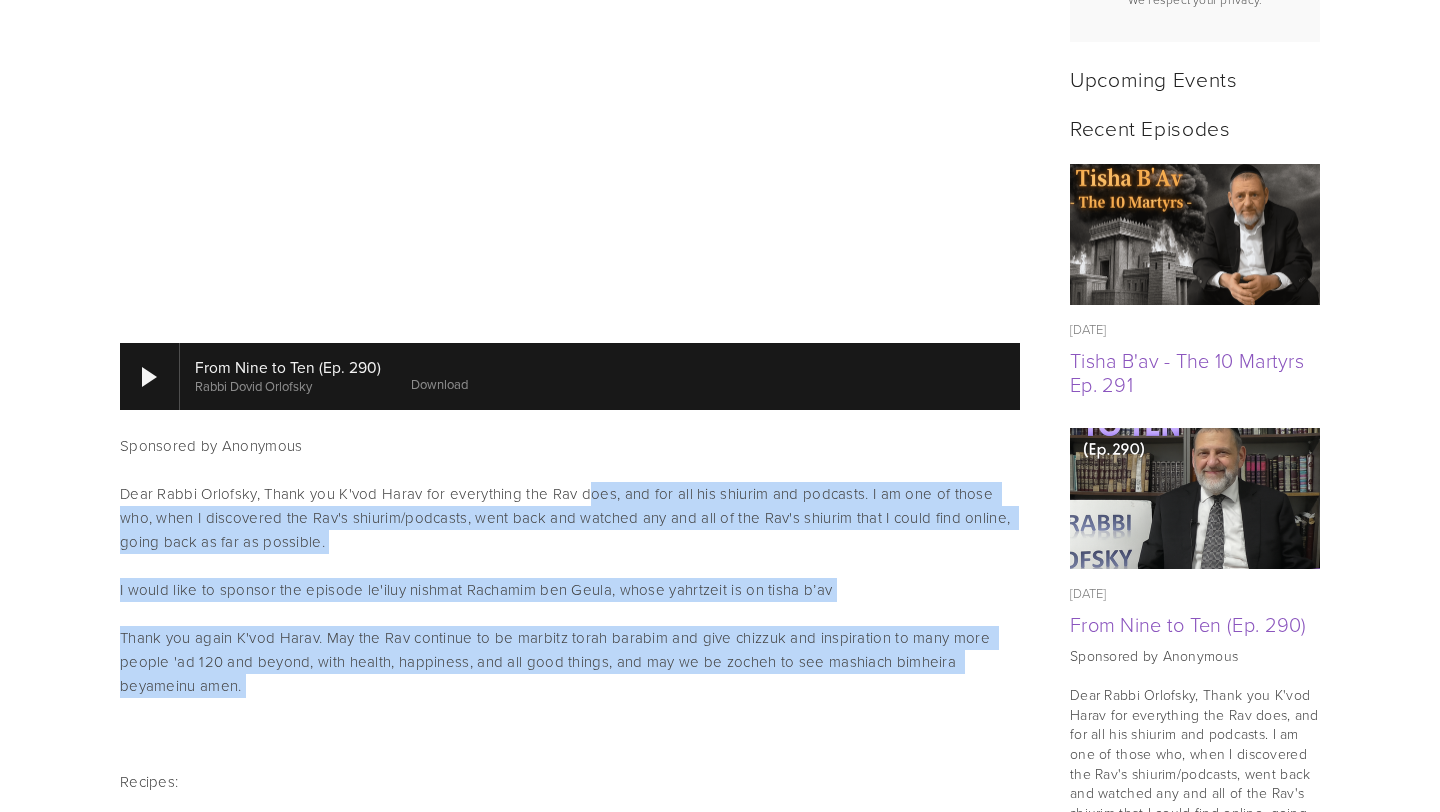drag, startPoint x: 585, startPoint y: 507, endPoint x: 623, endPoint y: 719, distance: 215.37874 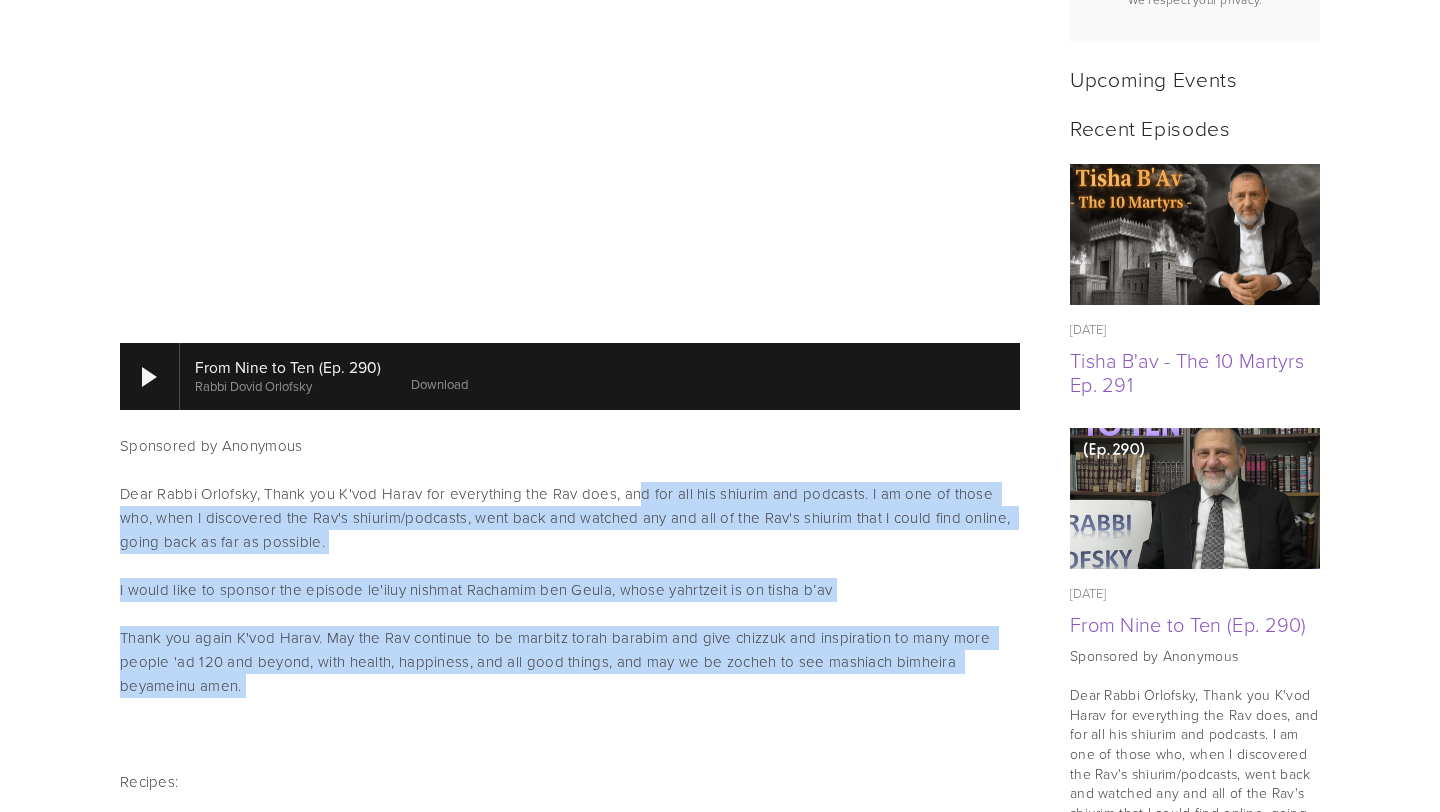 drag, startPoint x: 624, startPoint y: 718, endPoint x: 642, endPoint y: 483, distance: 235.68835 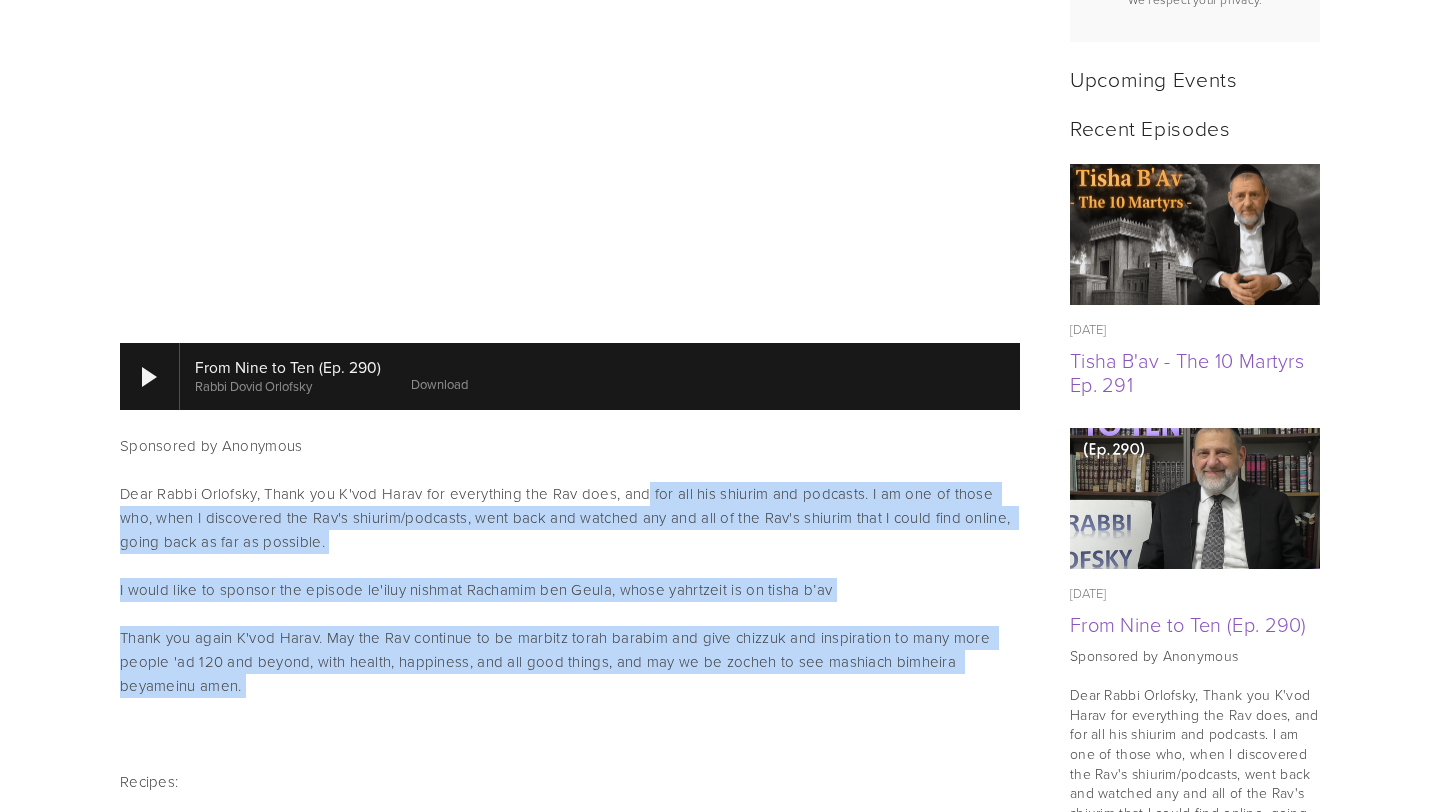 click on "Dear Rabbi Orlofsky, Thank you K'vod Harav for everything the Rav does, and for all his shiurim and podcasts. I am one of those who, when I discovered the Rav's shiurim/podcasts, went back and watched any and all of the Rav's shiurim that I could find online, going back as far as possible." at bounding box center [570, 518] 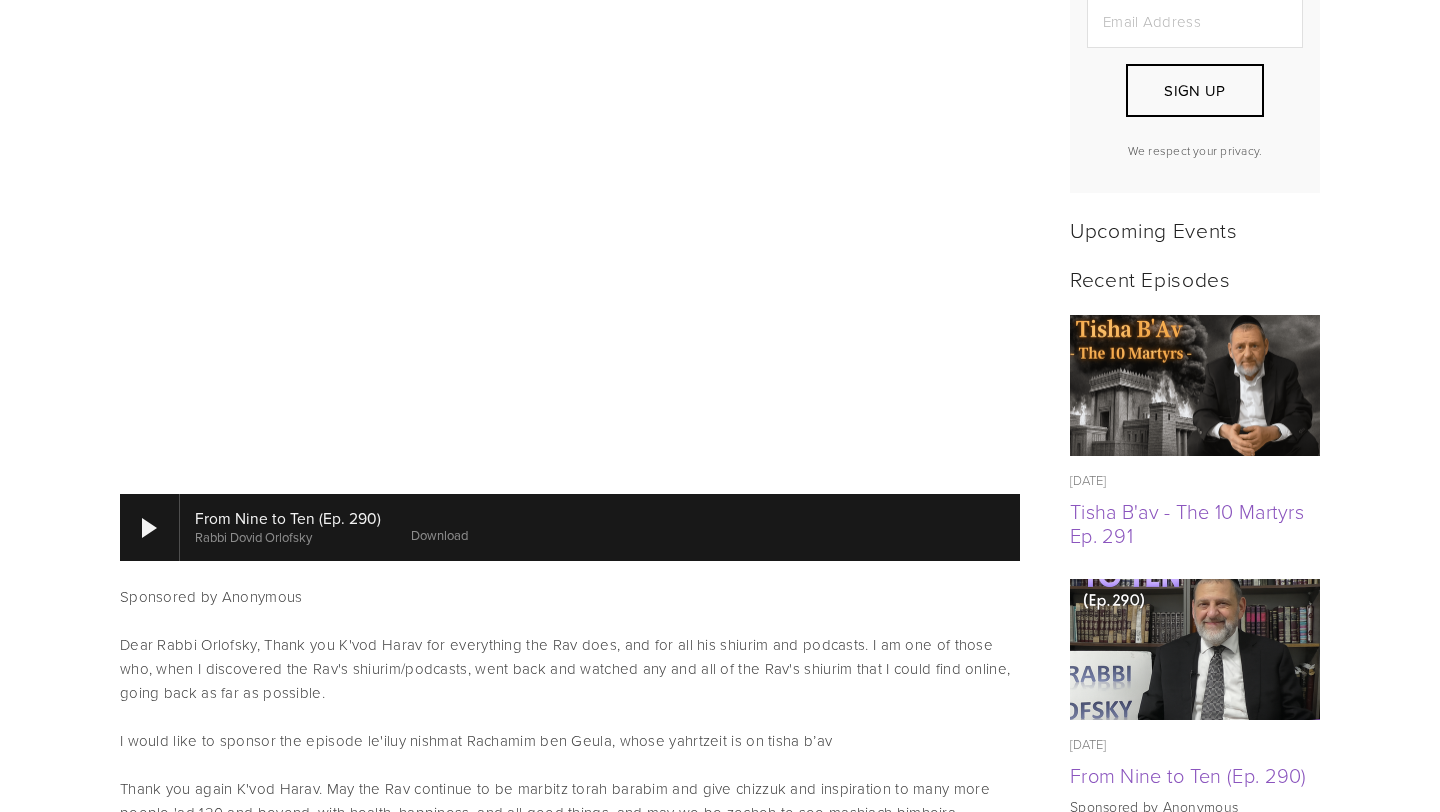 scroll, scrollTop: 716, scrollLeft: 0, axis: vertical 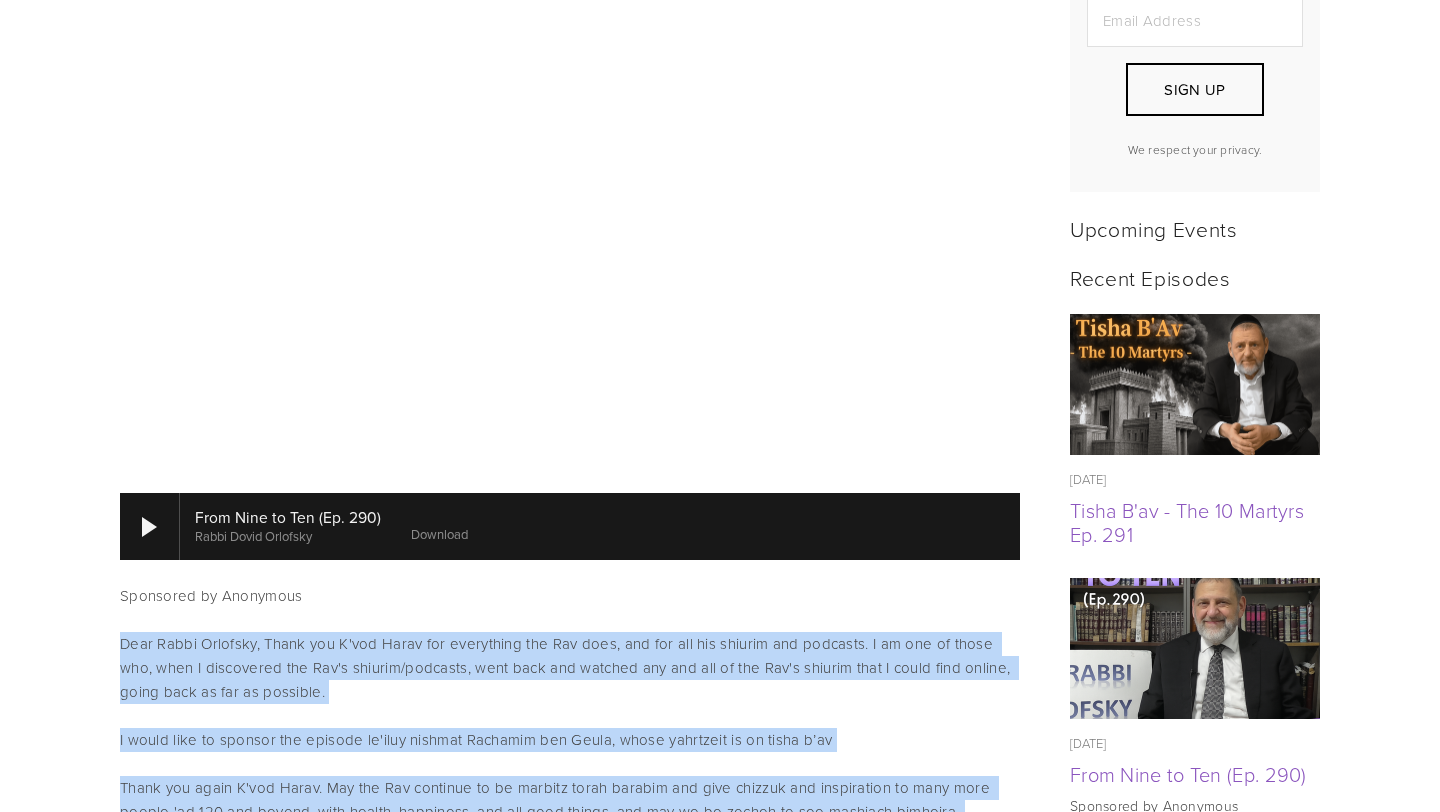 drag, startPoint x: 121, startPoint y: 643, endPoint x: 498, endPoint y: 811, distance: 412.7384 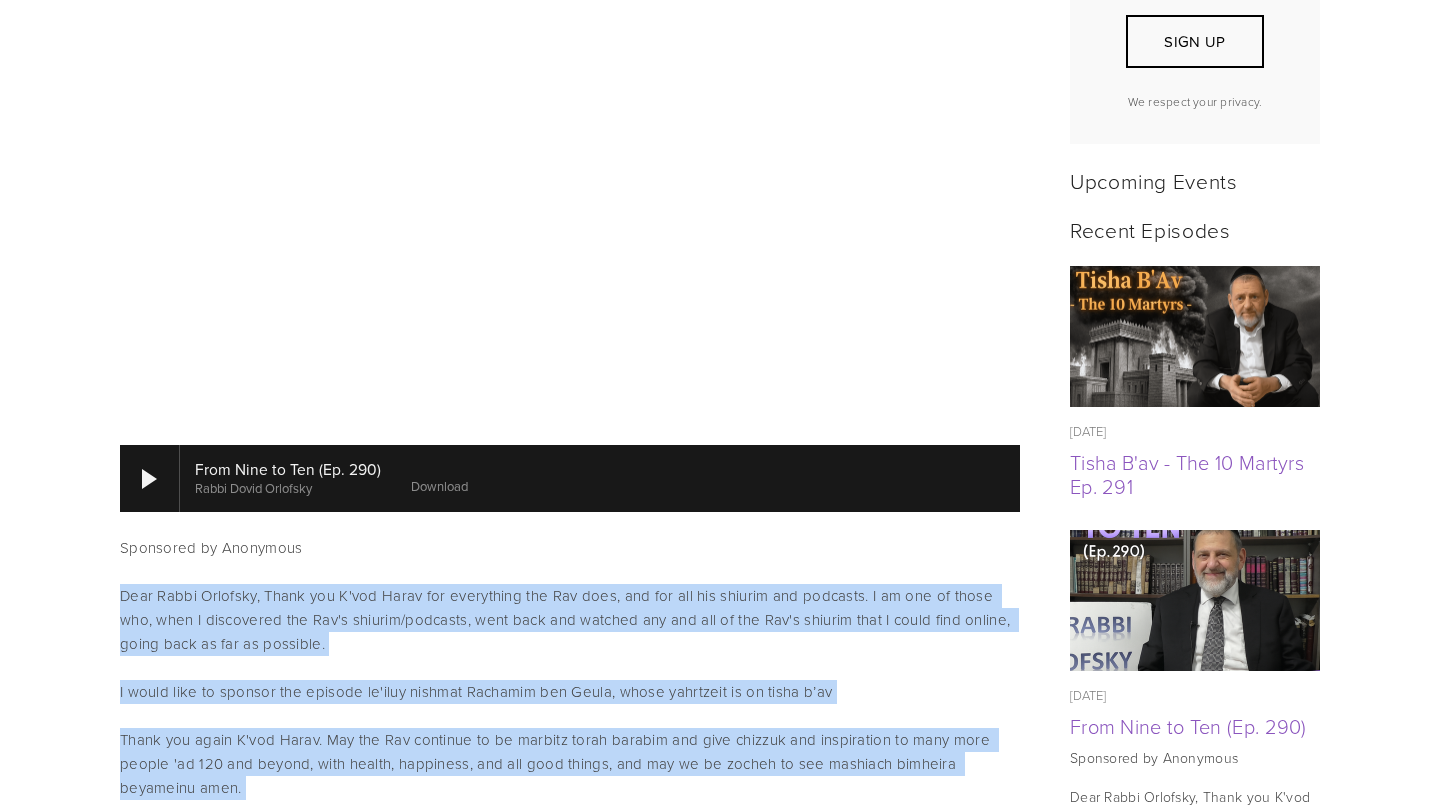 click on "Dear Rabbi Orlofsky, Thank you K'vod Harav for everything the Rav does, and for all his shiurim and podcasts. I am one of those who, when I discovered the Rav's shiurim/podcasts, went back and watched any and all of the Rav's shiurim that I could find online, going back as far as possible." at bounding box center (570, 620) 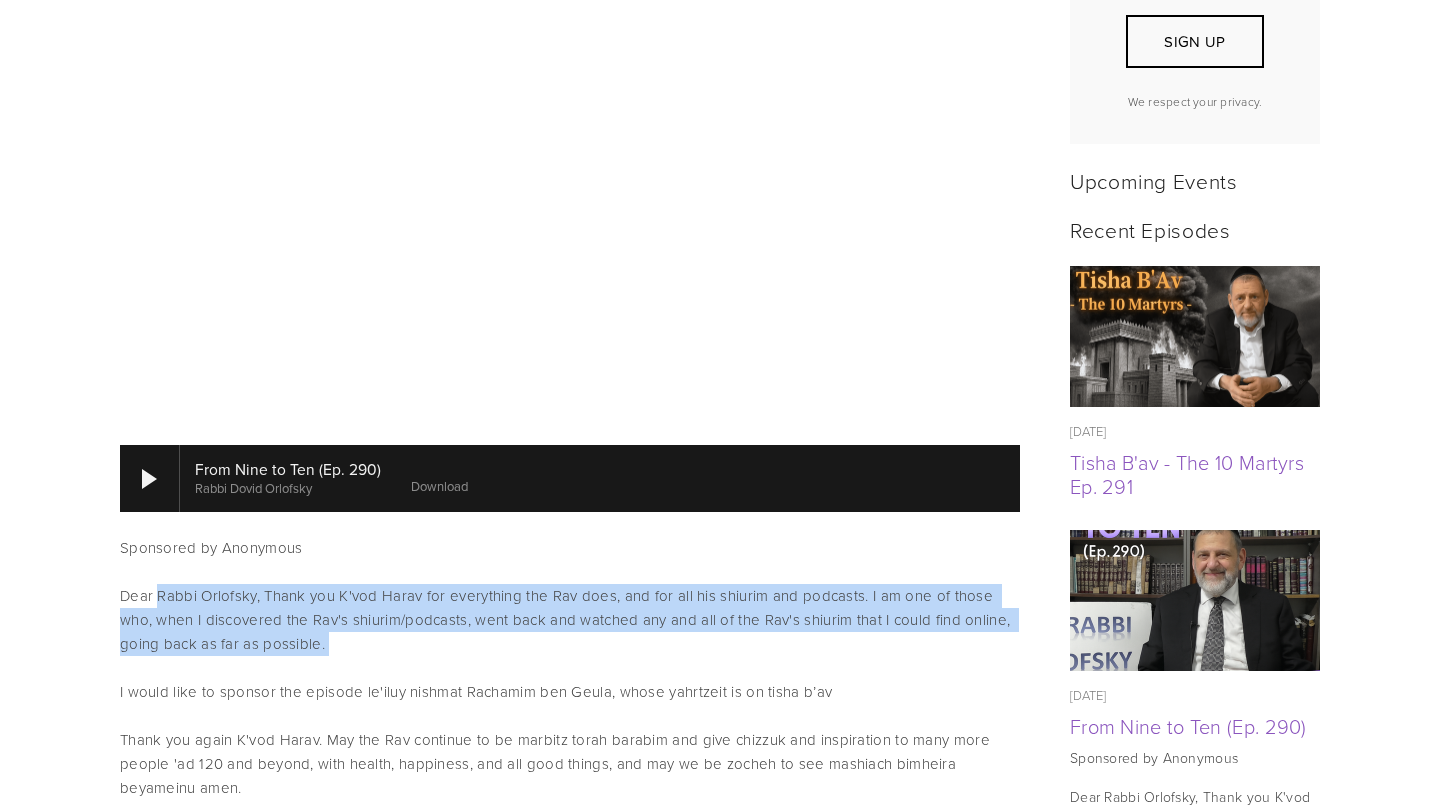 drag, startPoint x: 428, startPoint y: 644, endPoint x: 151, endPoint y: 607, distance: 279.4602 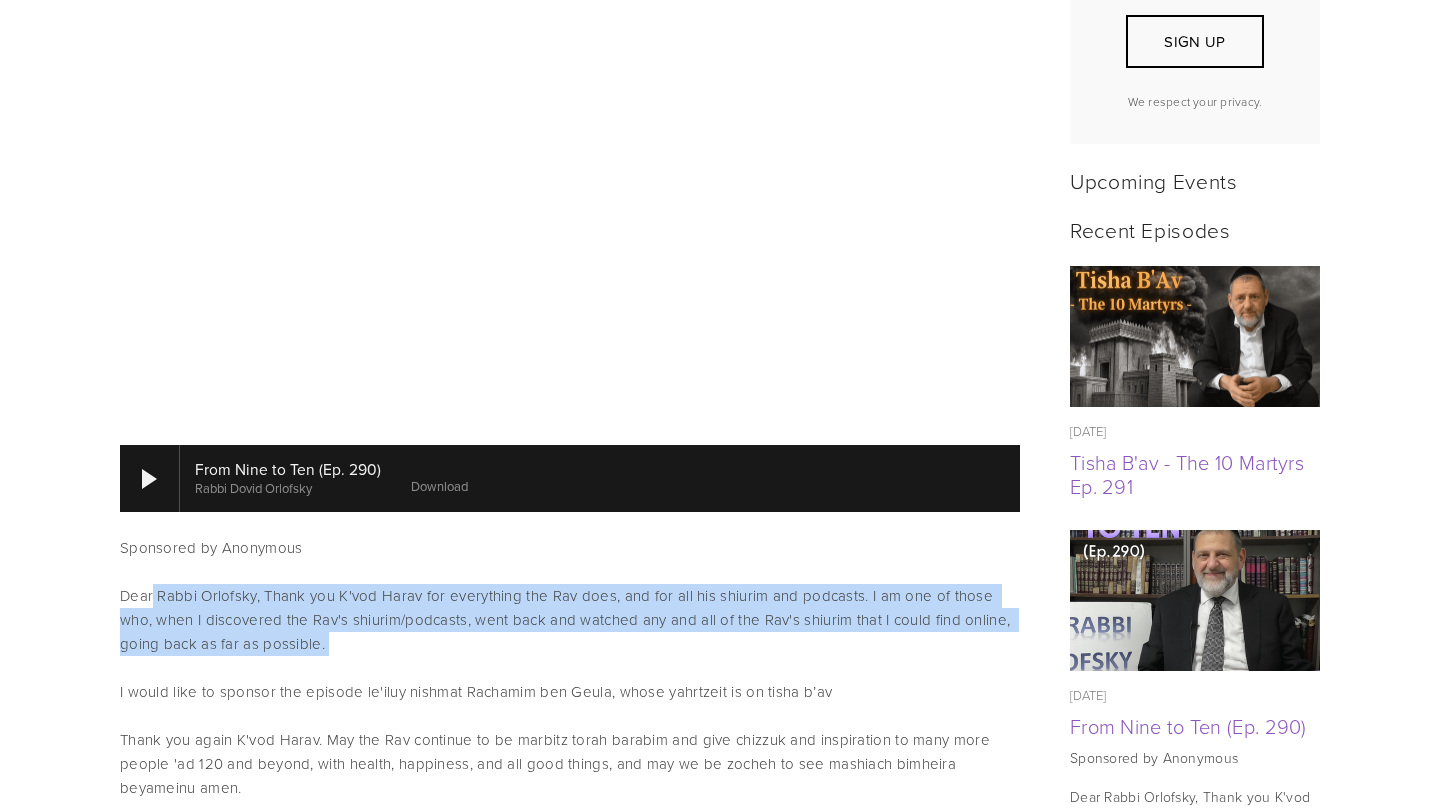 click on "Dear Rabbi Orlofsky, Thank you K'vod Harav for everything the Rav does, and for all his shiurim and podcasts. I am one of those who, when I discovered the Rav's shiurim/podcasts, went back and watched any and all of the Rav's shiurim that I could find online, going back as far as possible." at bounding box center (570, 620) 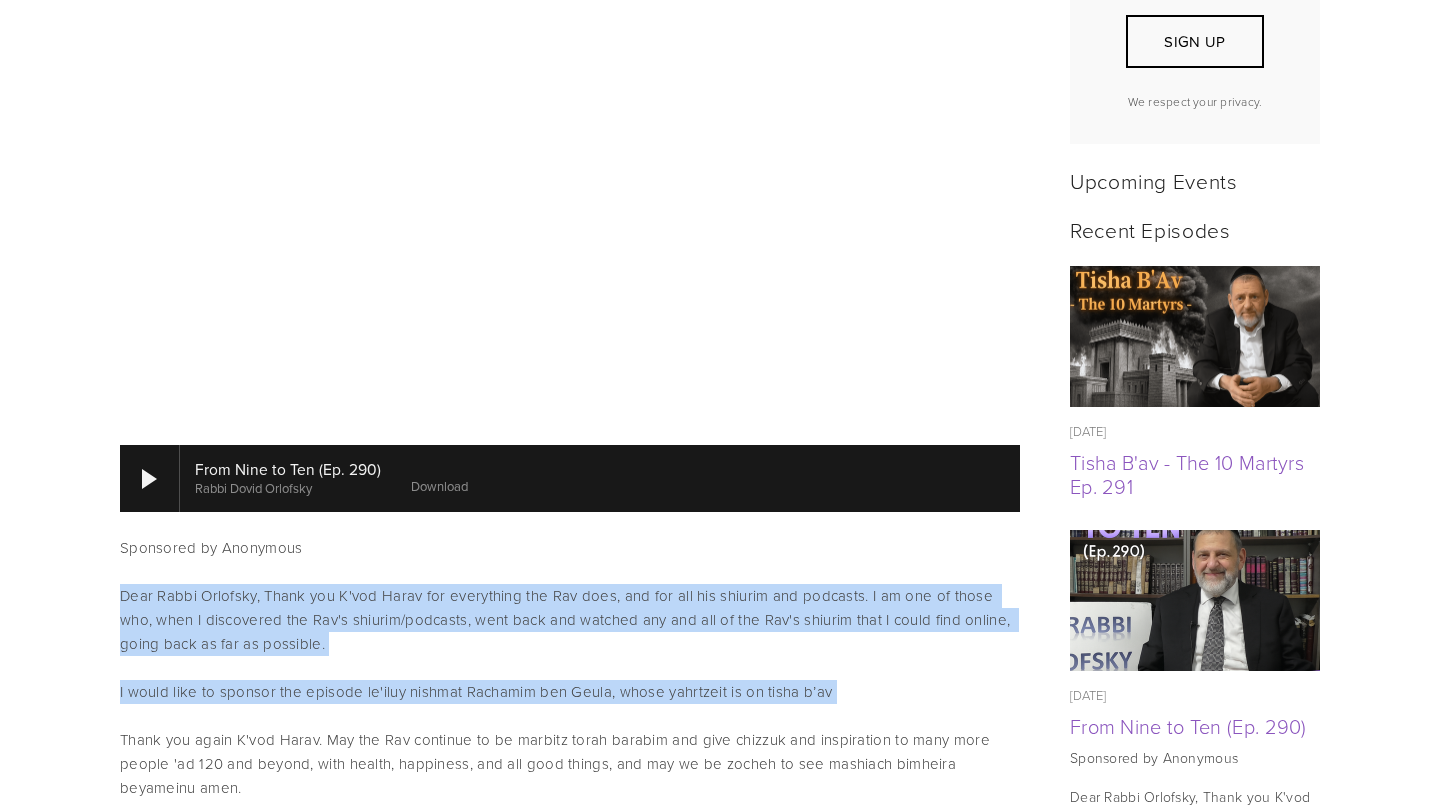 drag, startPoint x: 433, startPoint y: 712, endPoint x: 477, endPoint y: 569, distance: 149.61618 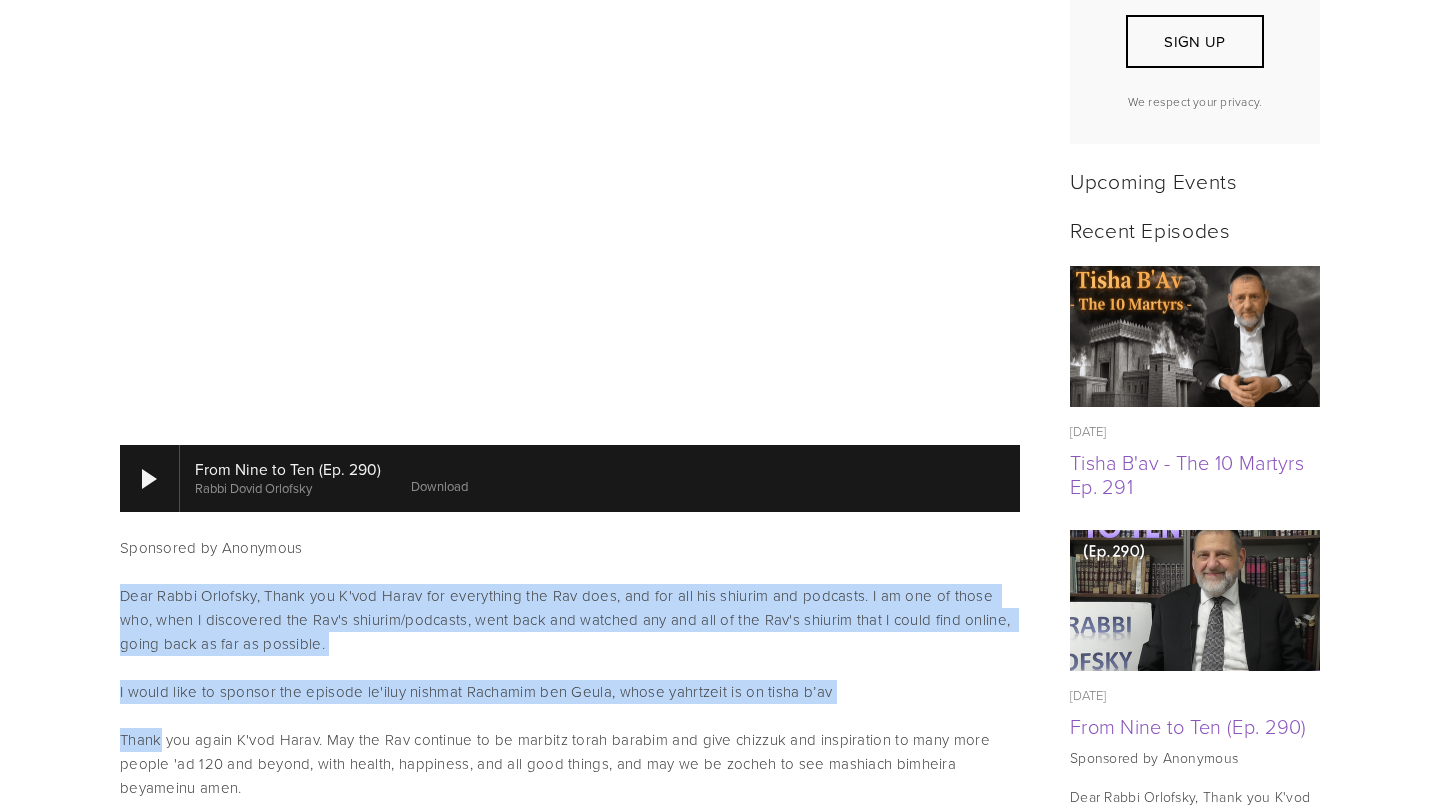 drag, startPoint x: 477, startPoint y: 569, endPoint x: 584, endPoint y: 725, distance: 189.16924 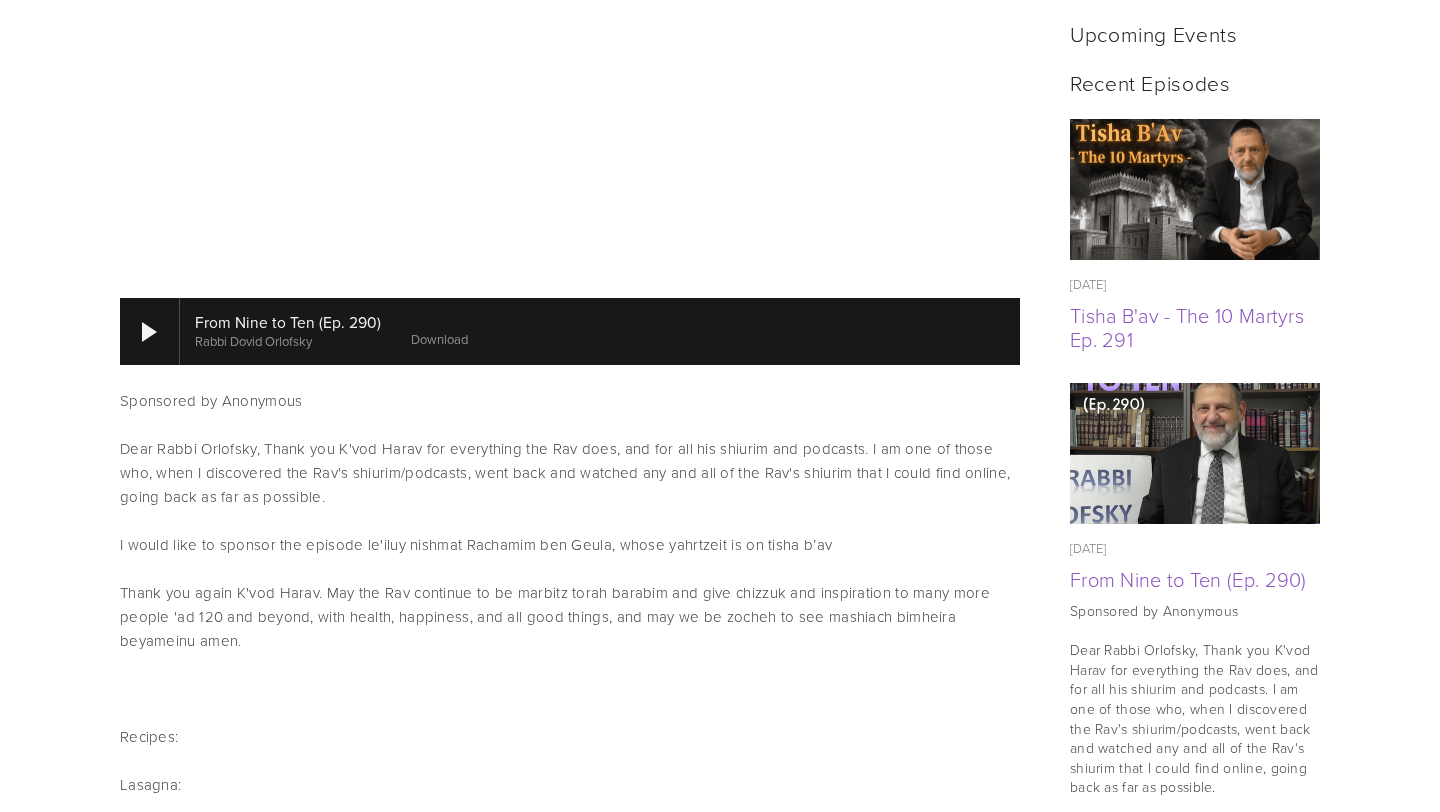 scroll, scrollTop: 917, scrollLeft: 0, axis: vertical 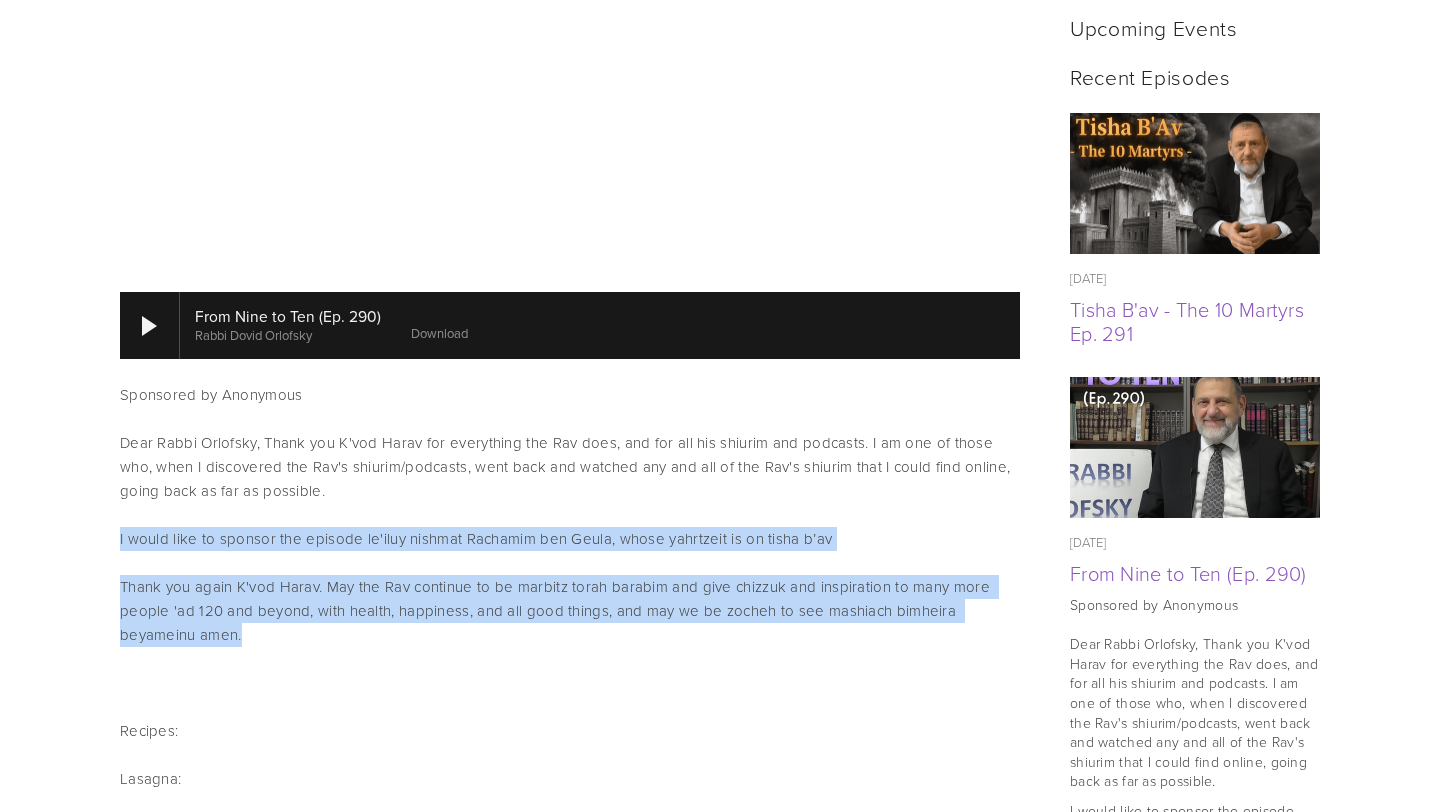 drag, startPoint x: 491, startPoint y: 517, endPoint x: 553, endPoint y: 644, distance: 141.32587 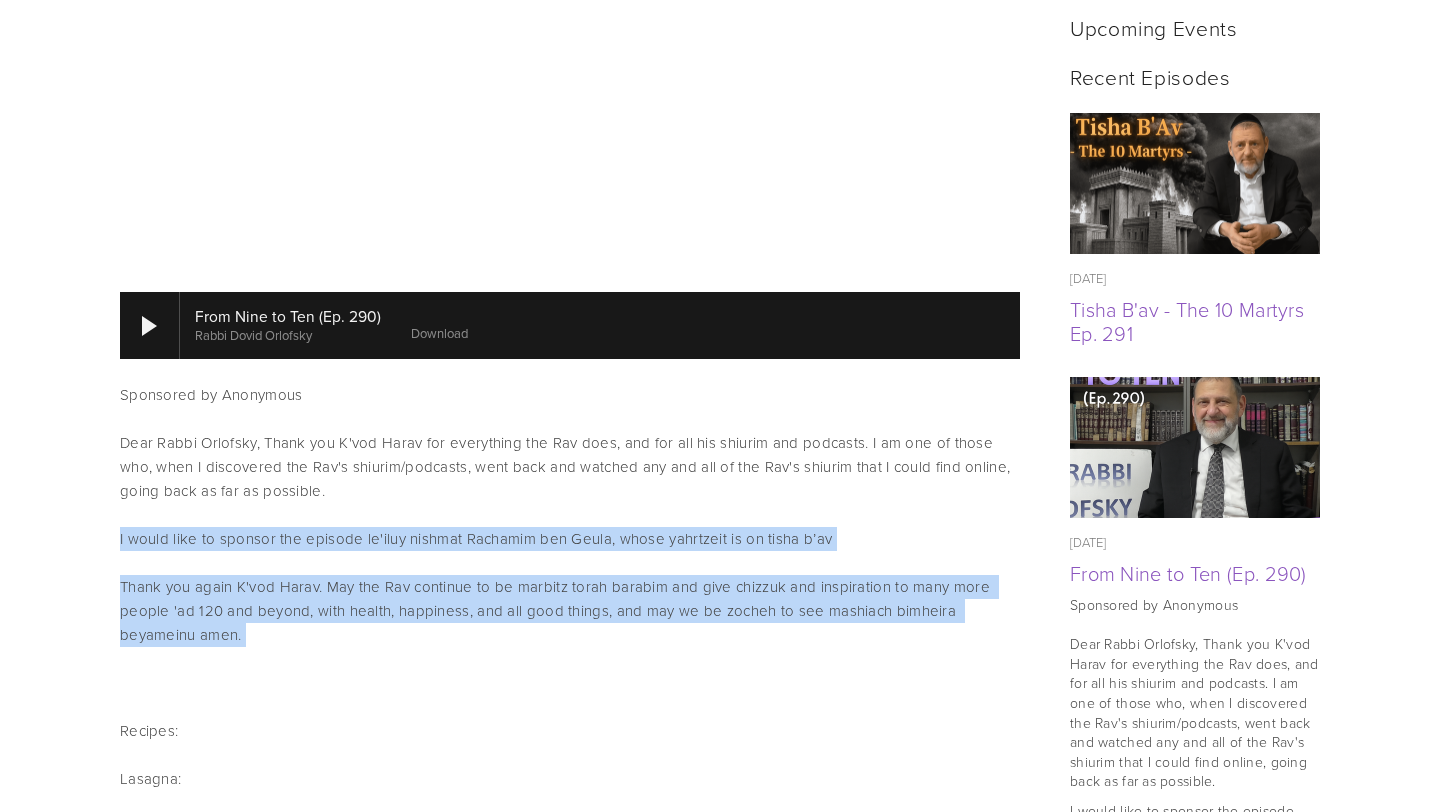 drag, startPoint x: 553, startPoint y: 644, endPoint x: 536, endPoint y: 511, distance: 134.08206 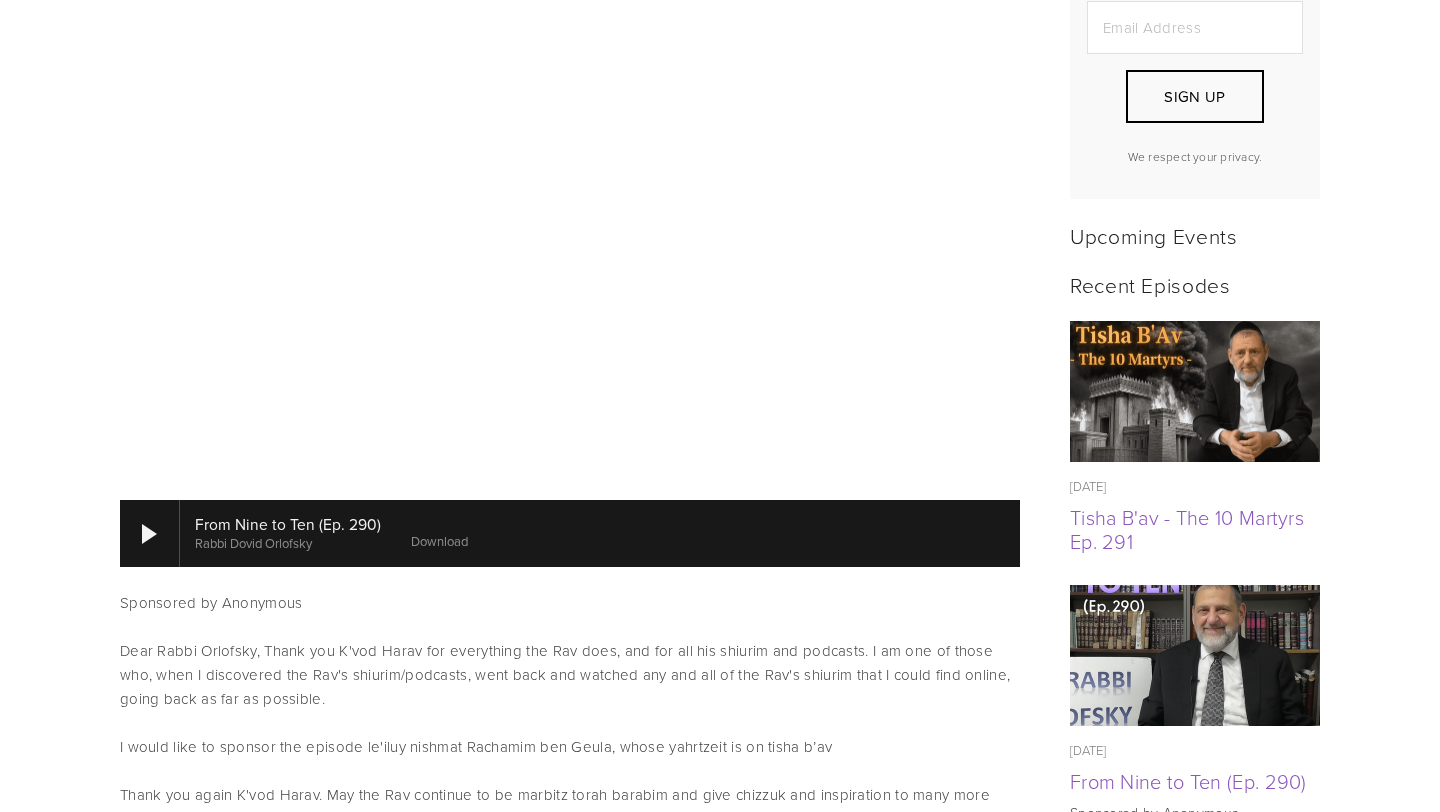 scroll, scrollTop: 735, scrollLeft: 0, axis: vertical 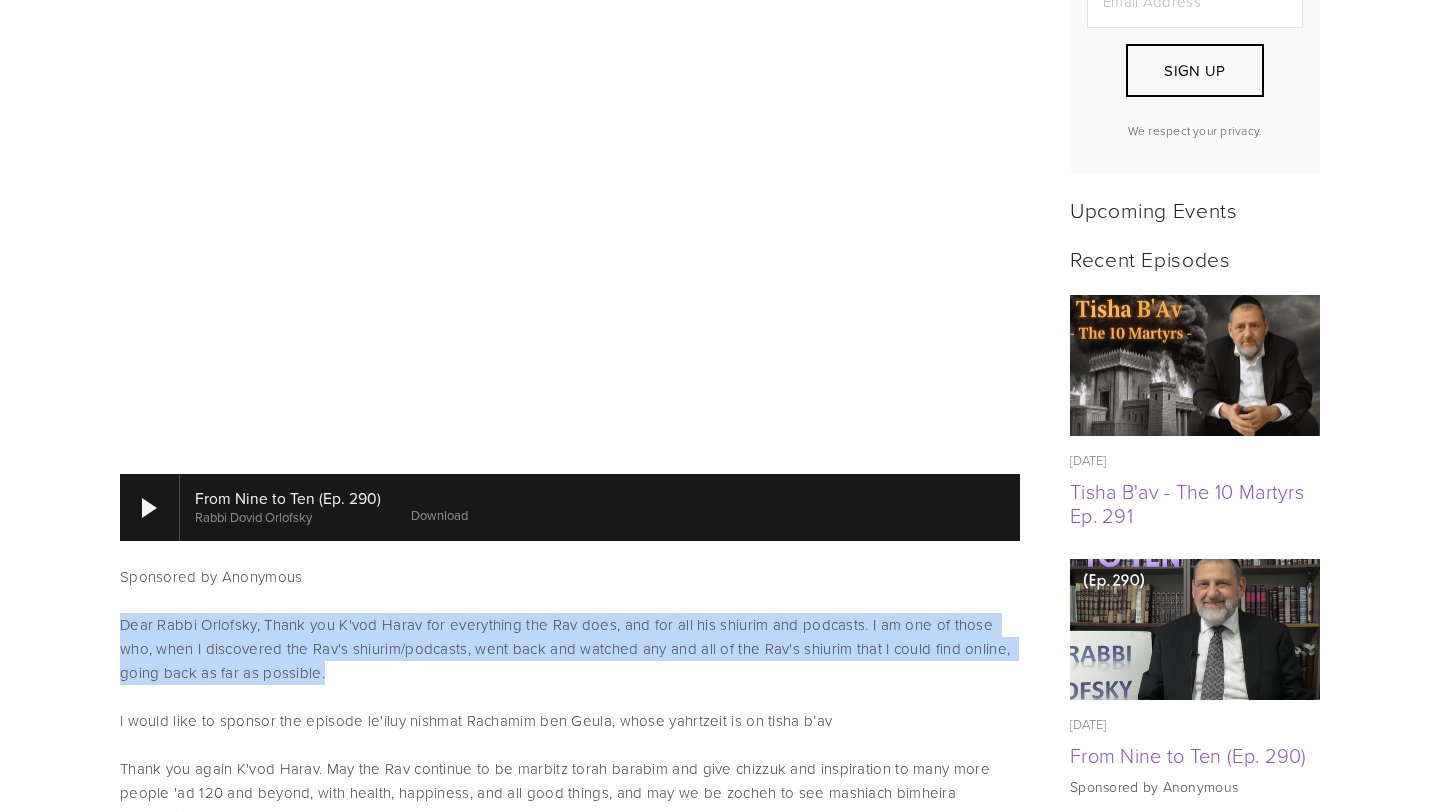 drag, startPoint x: 571, startPoint y: 608, endPoint x: 589, endPoint y: 684, distance: 78.10249 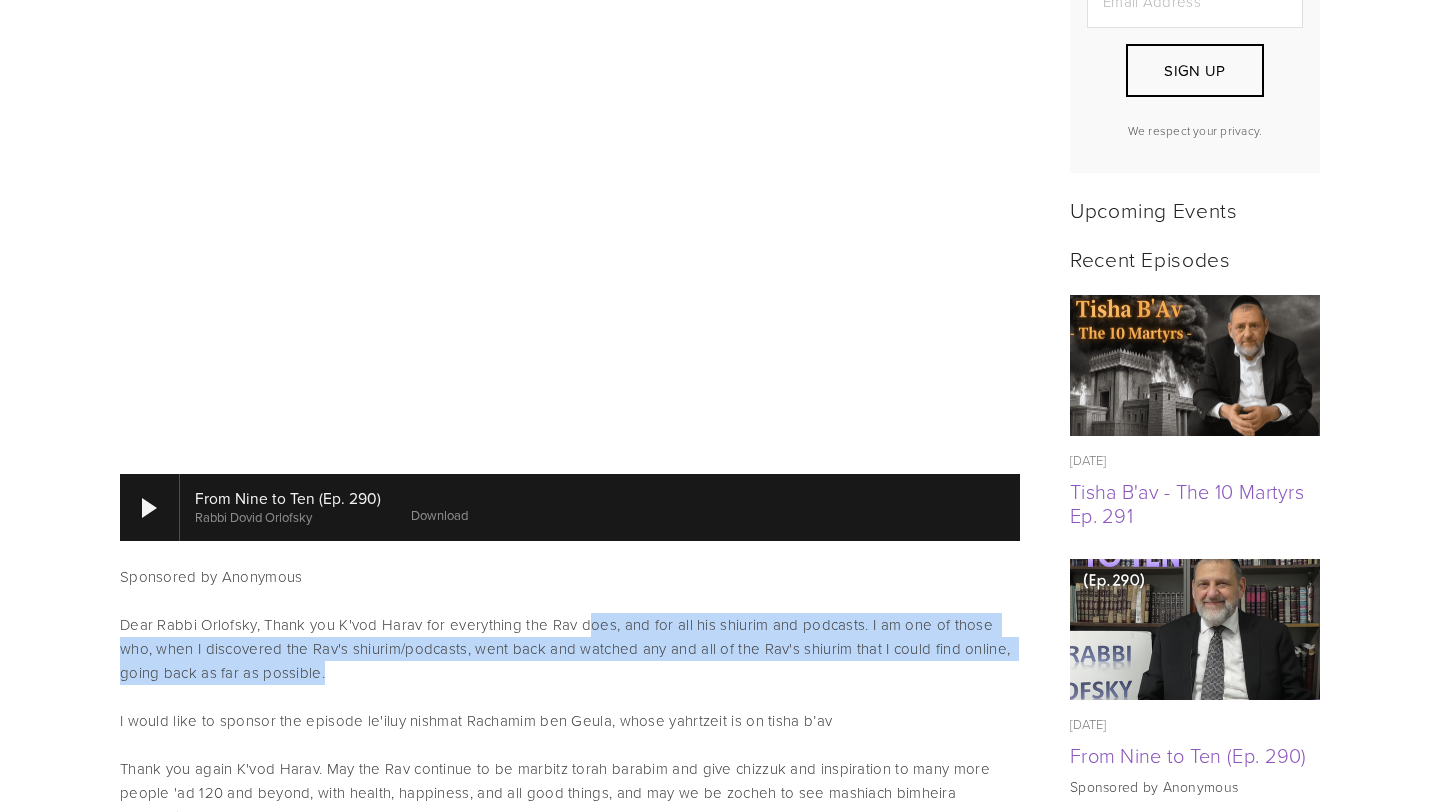 drag, startPoint x: 587, startPoint y: 684, endPoint x: 588, endPoint y: 625, distance: 59.008472 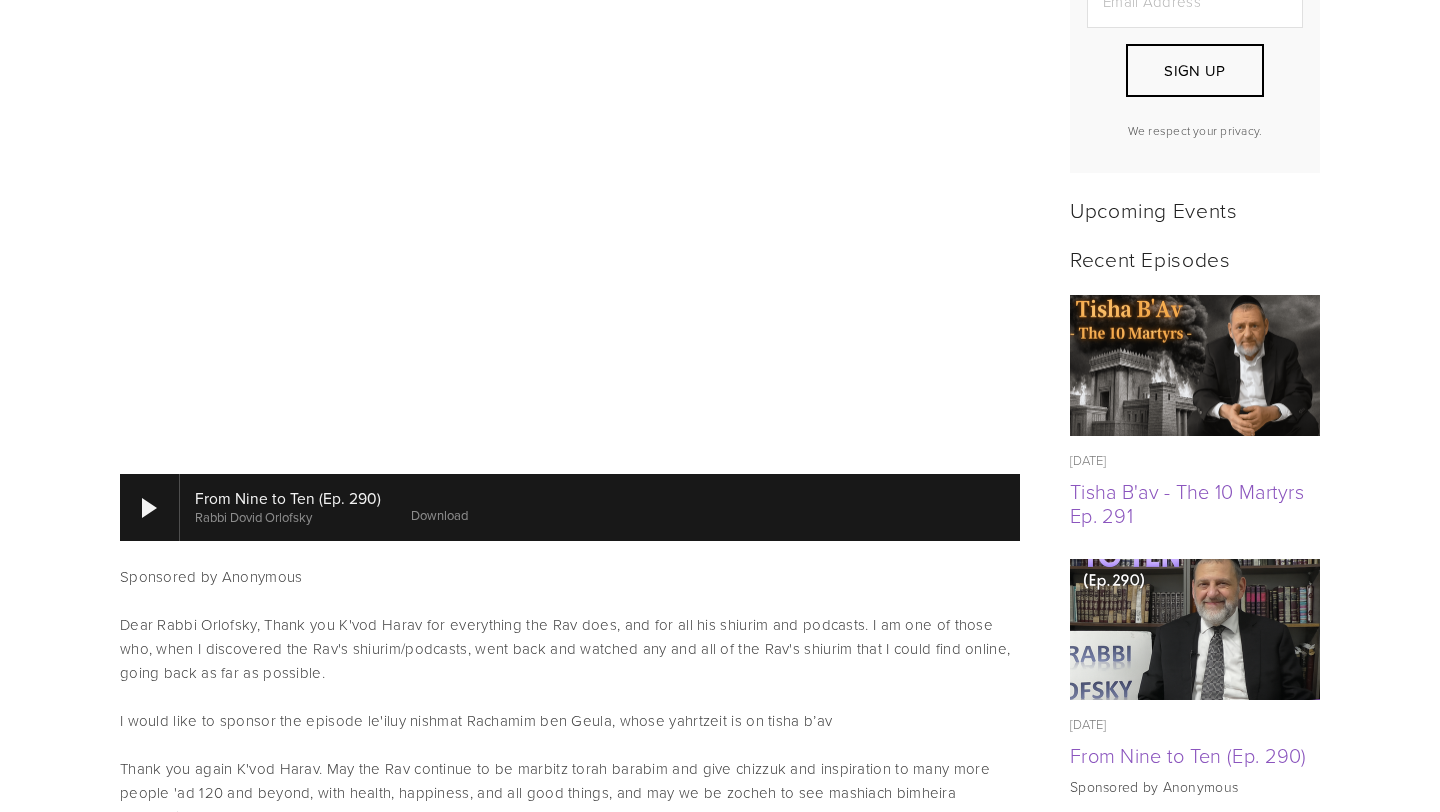 click on "Dear Rabbi Orlofsky, Thank you K'vod Harav for everything the Rav does, and for all his shiurim and podcasts. I am one of those who, when I discovered the Rav's shiurim/podcasts, went back and watched any and all of the Rav's shiurim that I could find online, going back as far as possible." at bounding box center (570, 649) 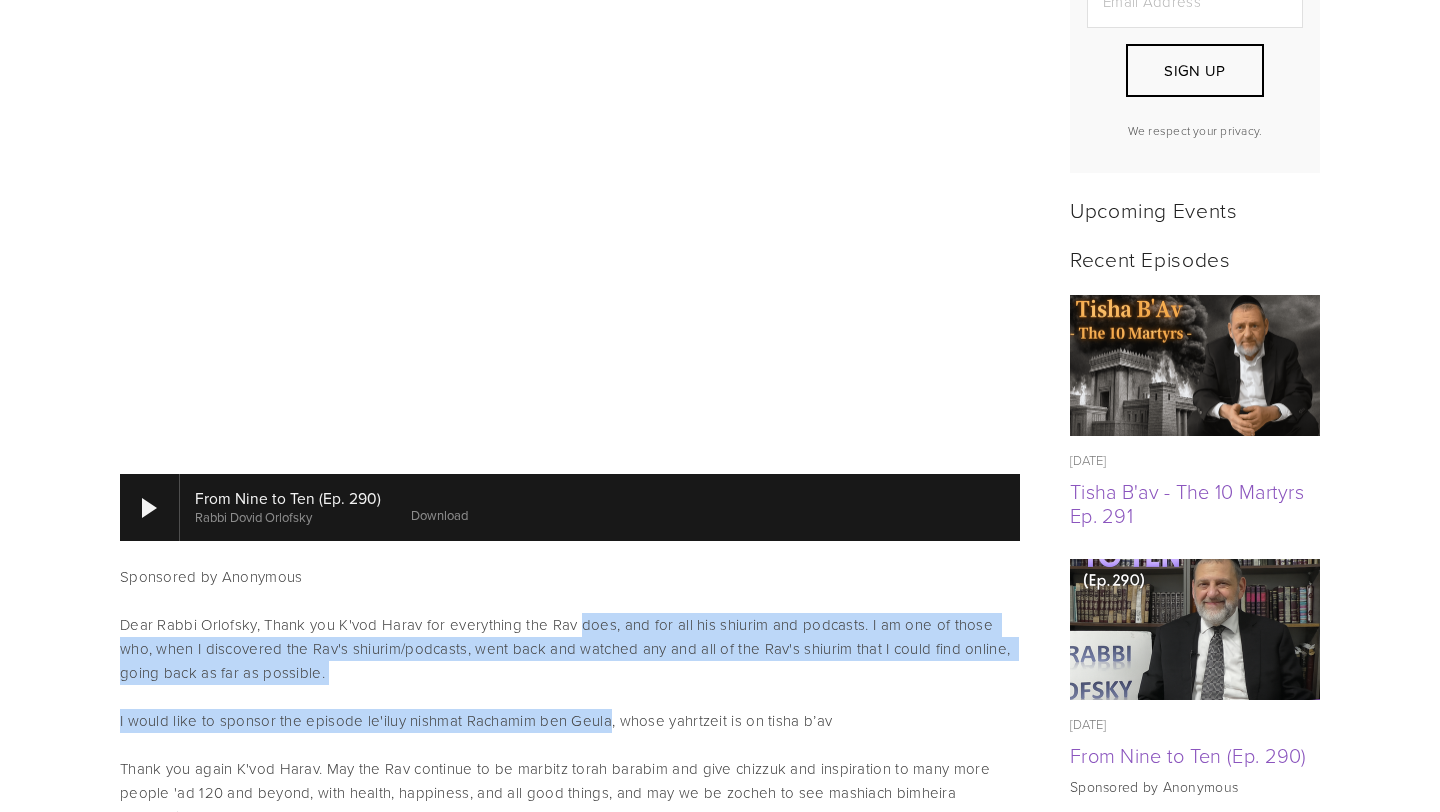 drag, startPoint x: 588, startPoint y: 625, endPoint x: 599, endPoint y: 714, distance: 89.6772 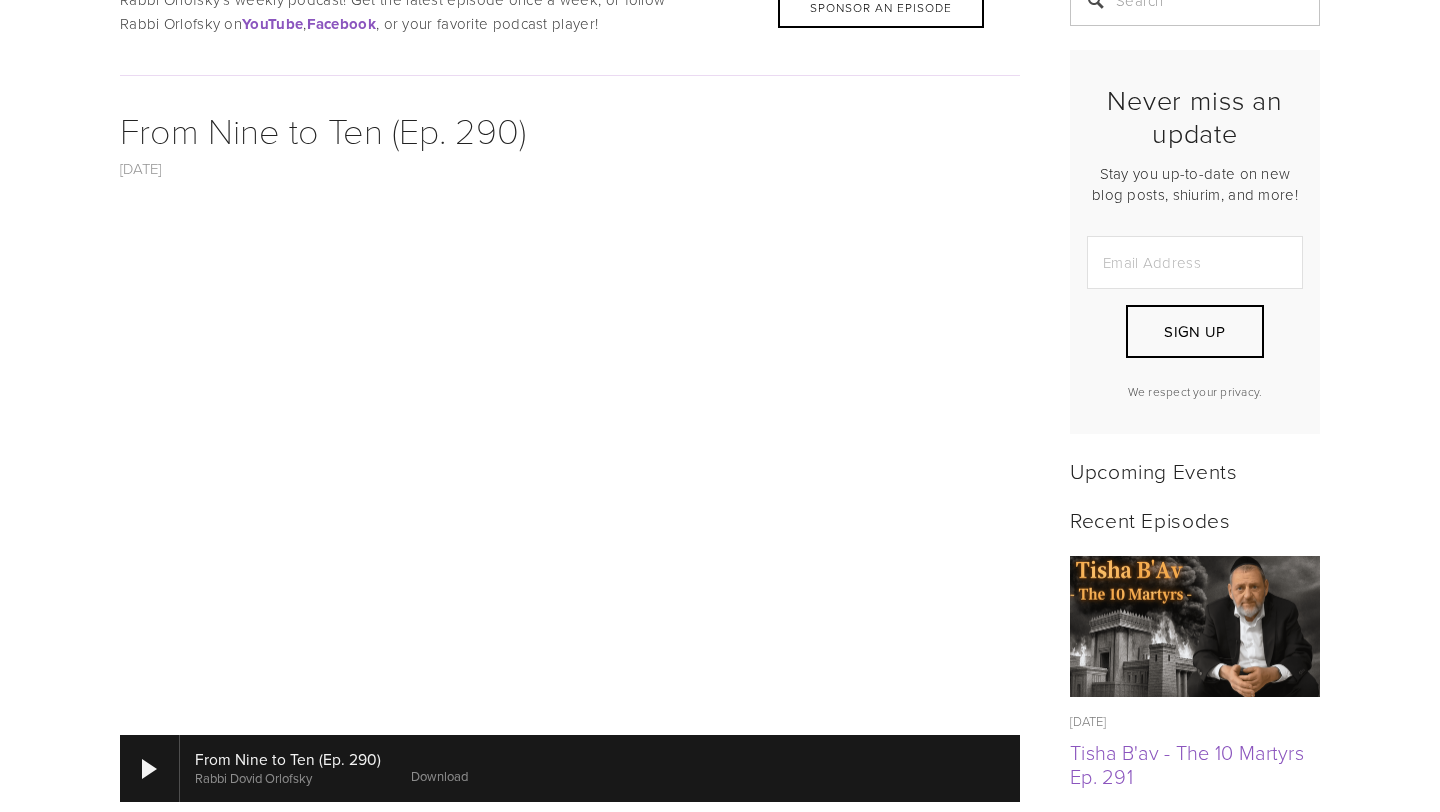 scroll, scrollTop: 489, scrollLeft: 0, axis: vertical 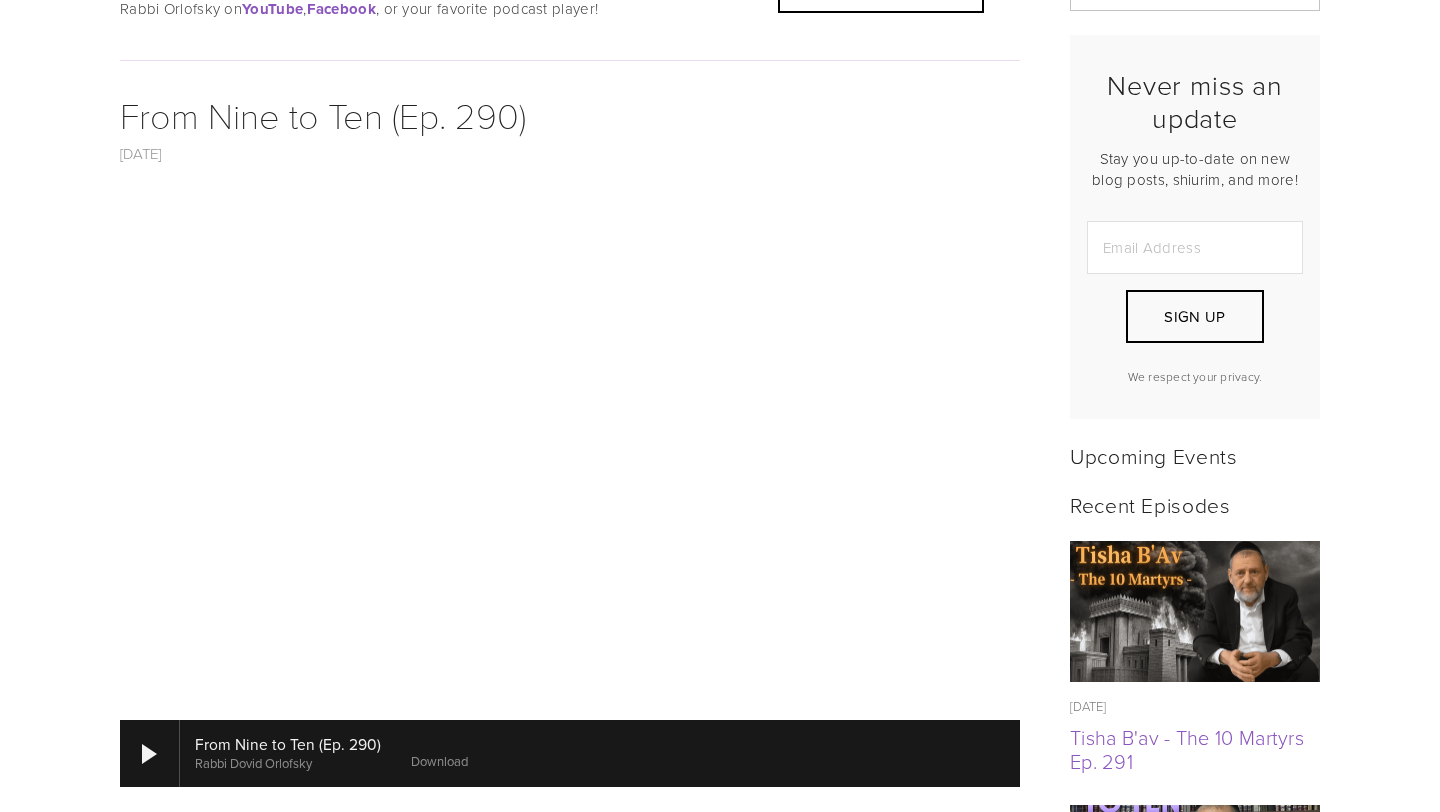 drag, startPoint x: 570, startPoint y: 151, endPoint x: 511, endPoint y: 77, distance: 94.641426 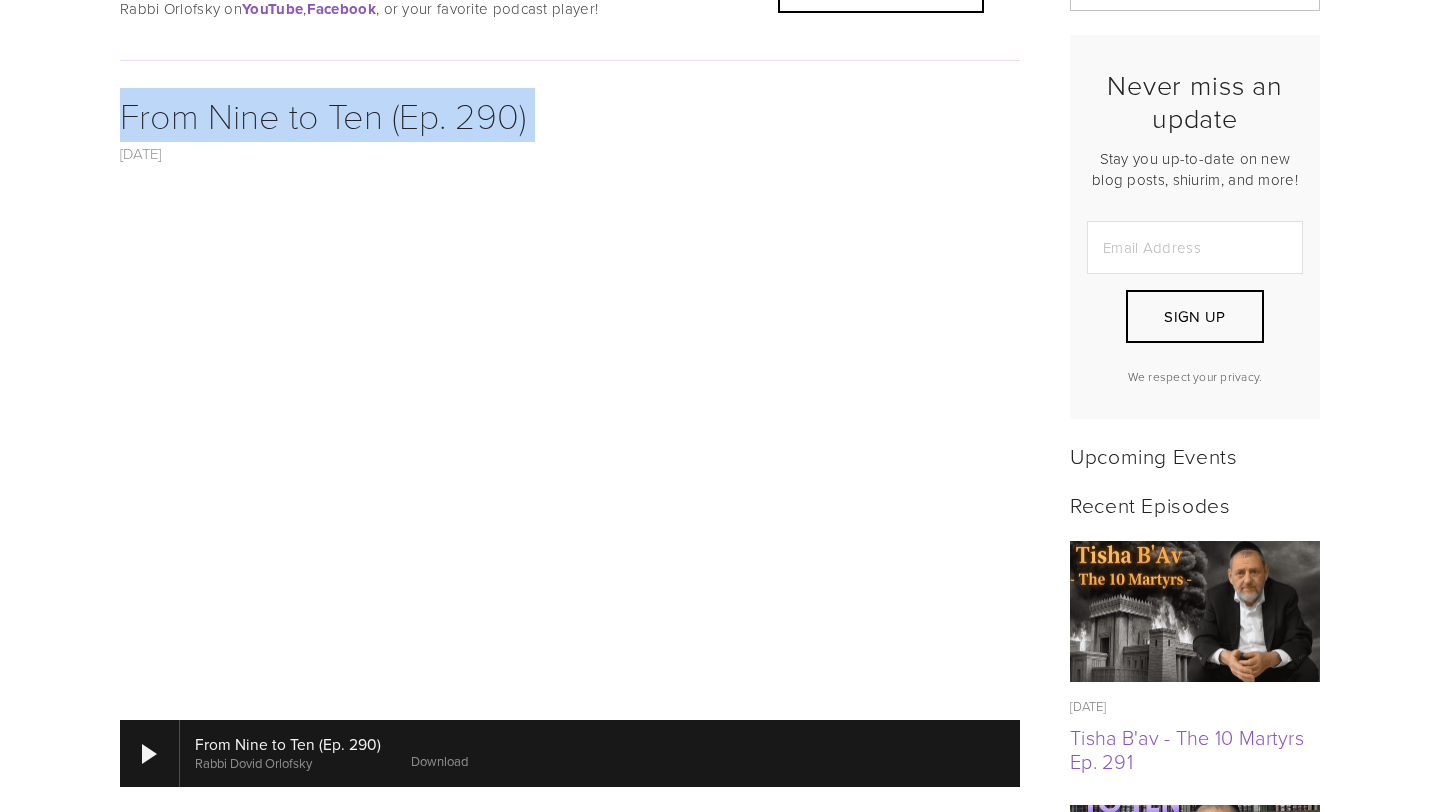 drag, startPoint x: 511, startPoint y: 77, endPoint x: 583, endPoint y: 125, distance: 86.53323 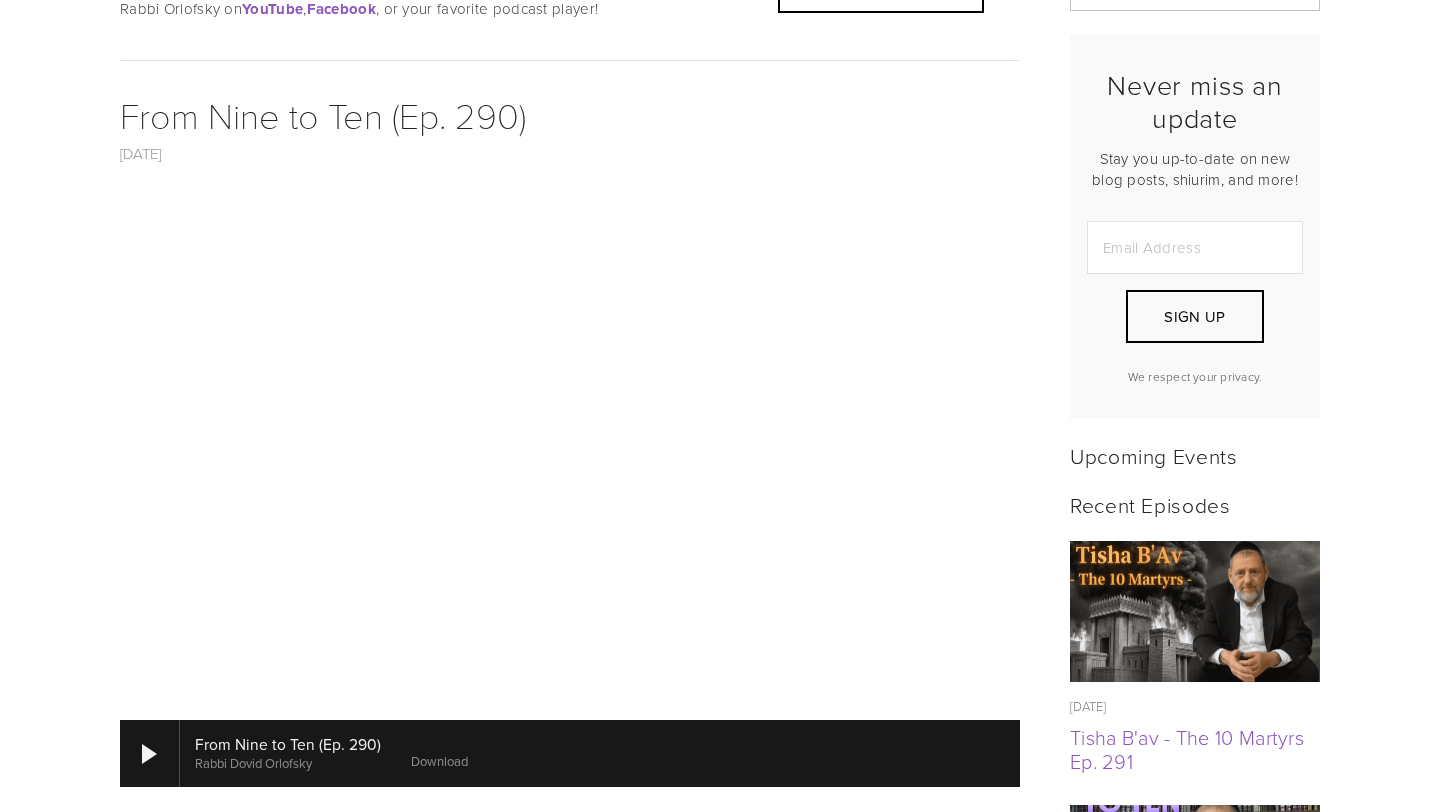 drag, startPoint x: 602, startPoint y: 116, endPoint x: 576, endPoint y: 114, distance: 26.076809 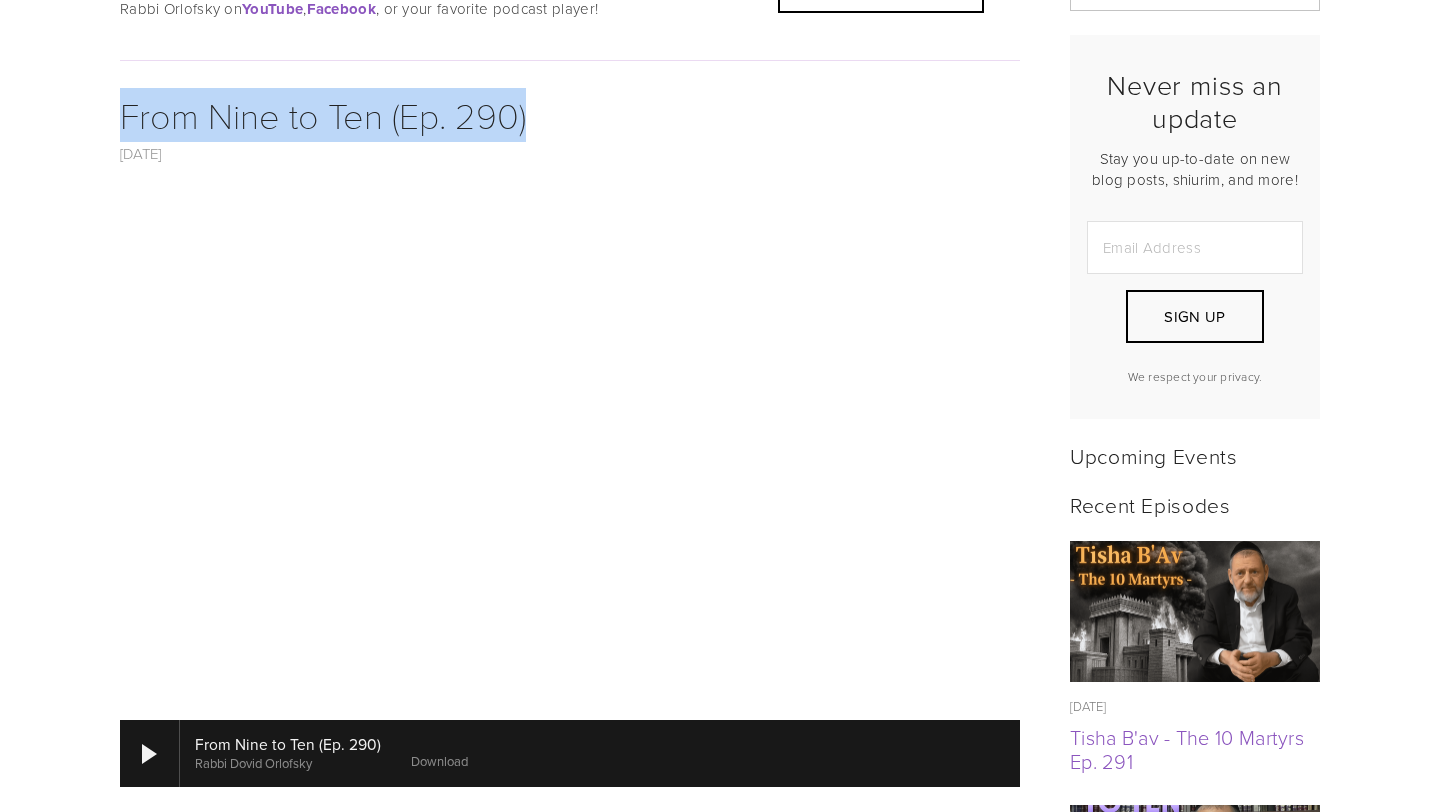 drag, startPoint x: 576, startPoint y: 114, endPoint x: 579, endPoint y: 70, distance: 44.102154 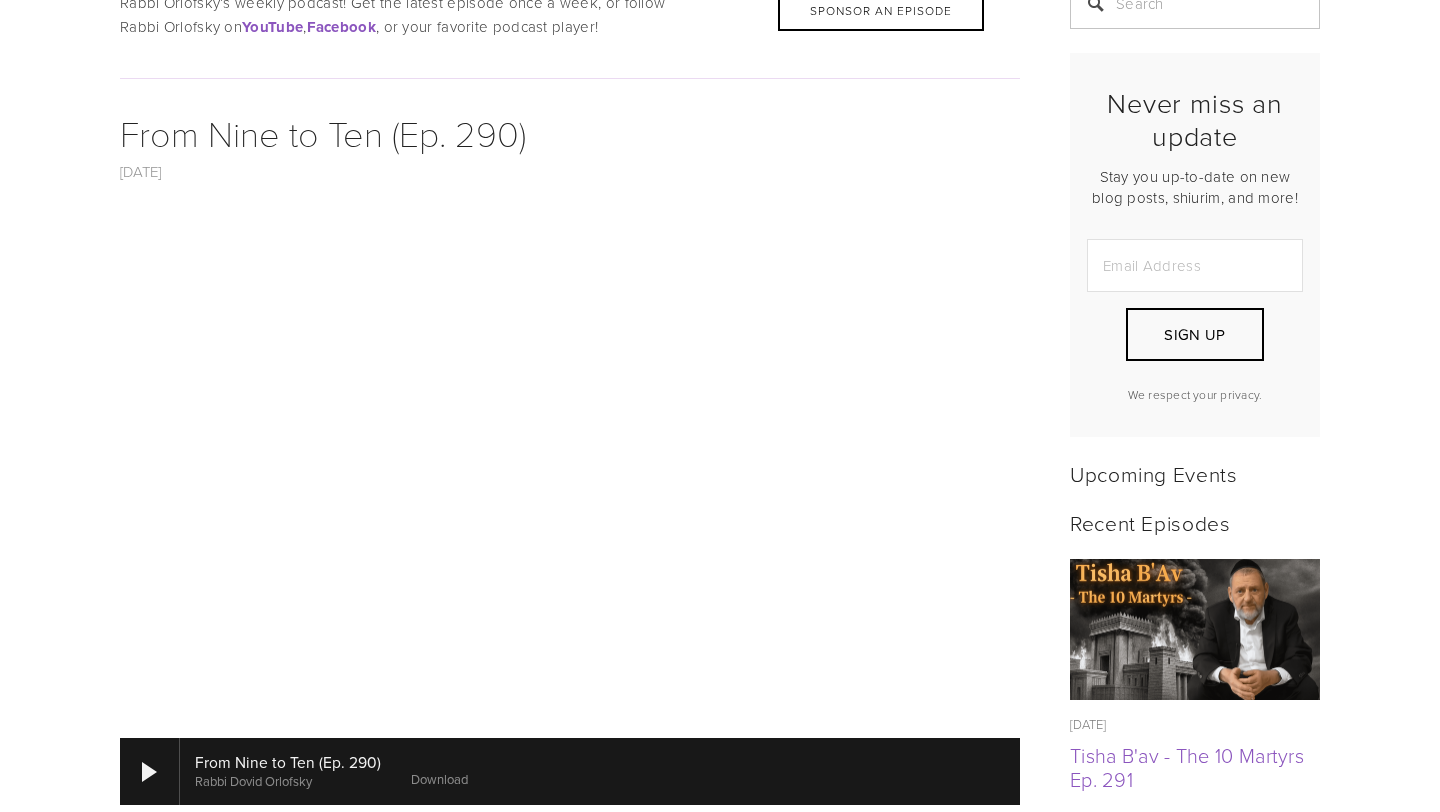 scroll, scrollTop: 468, scrollLeft: 0, axis: vertical 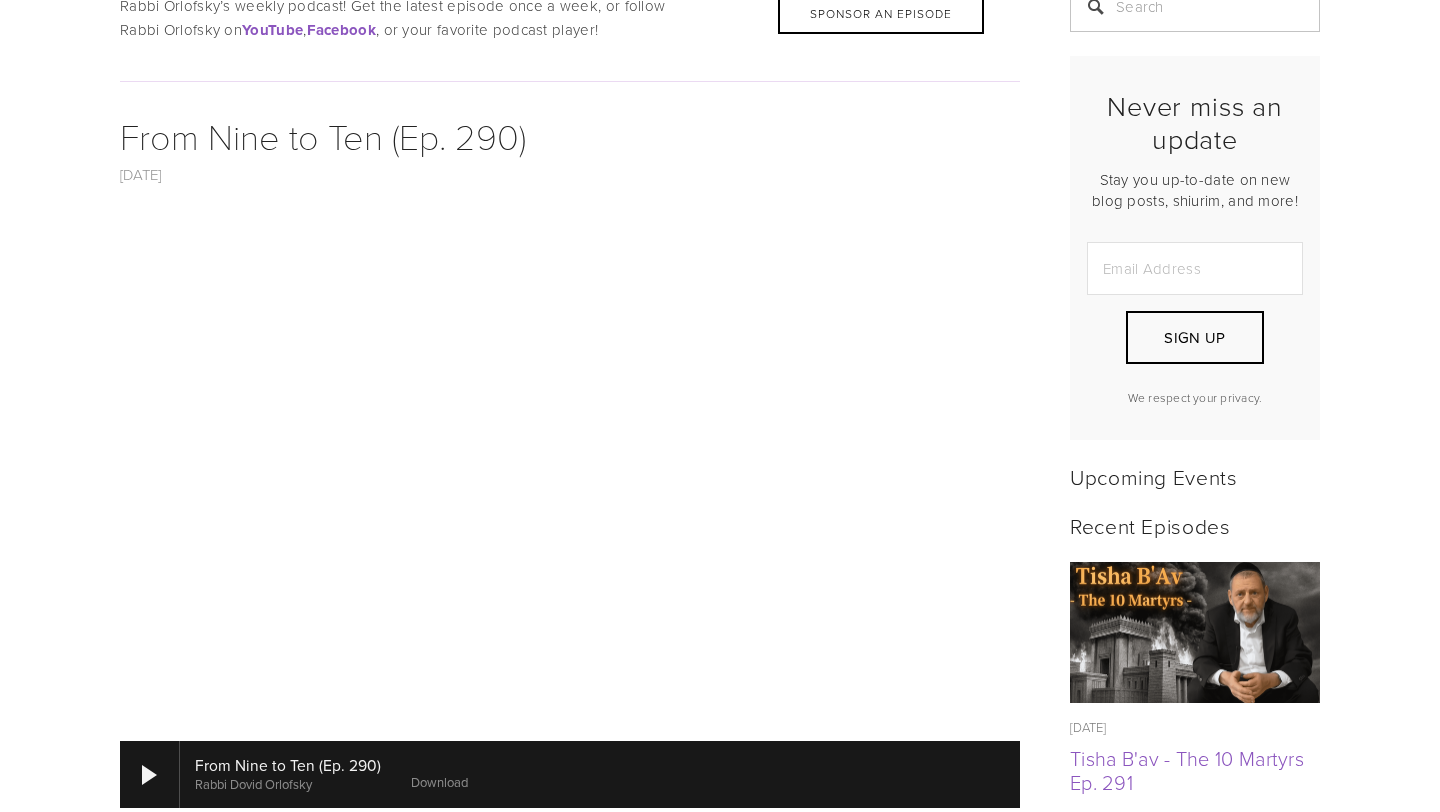 drag, startPoint x: 79, startPoint y: 86, endPoint x: 99, endPoint y: 132, distance: 50.159744 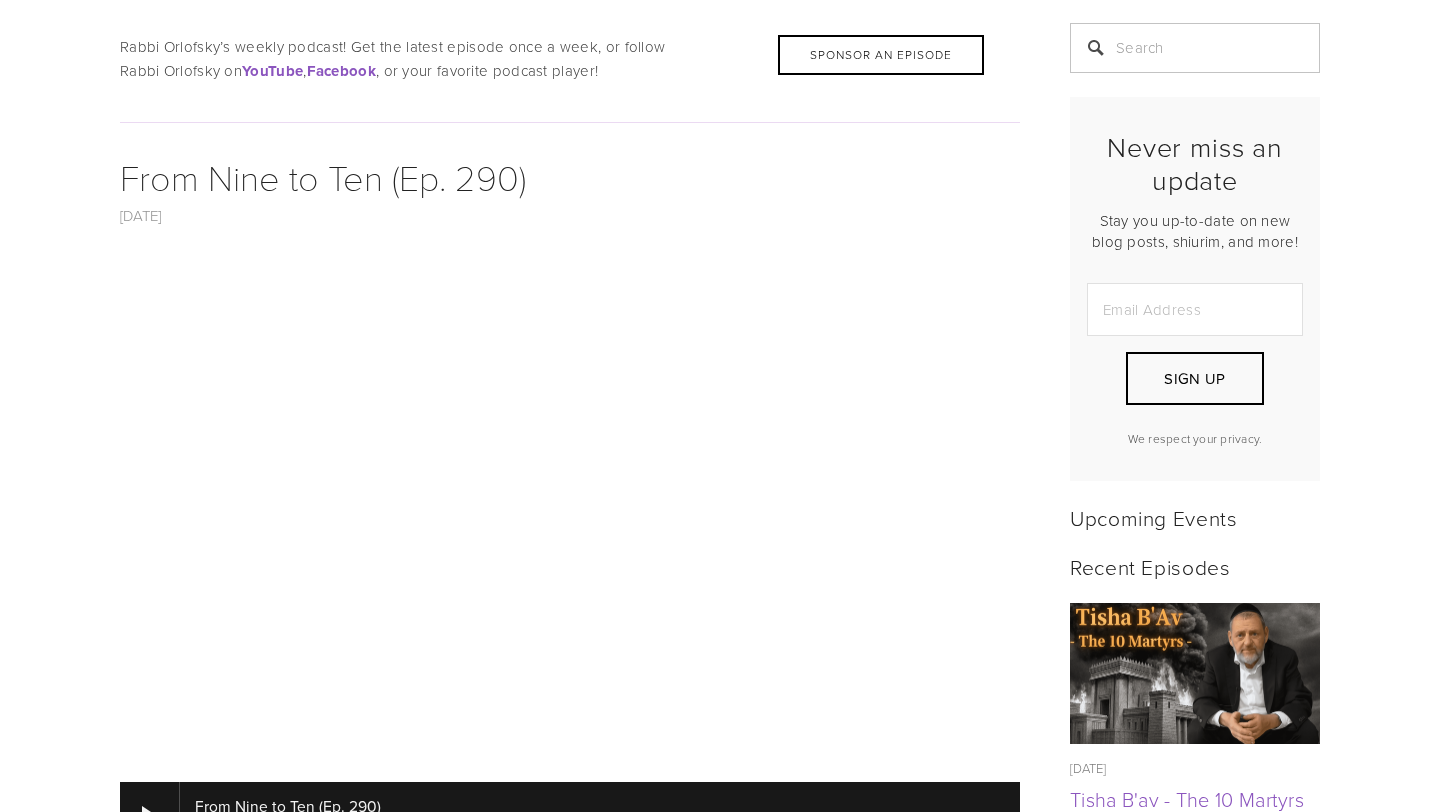 scroll, scrollTop: 437, scrollLeft: 0, axis: vertical 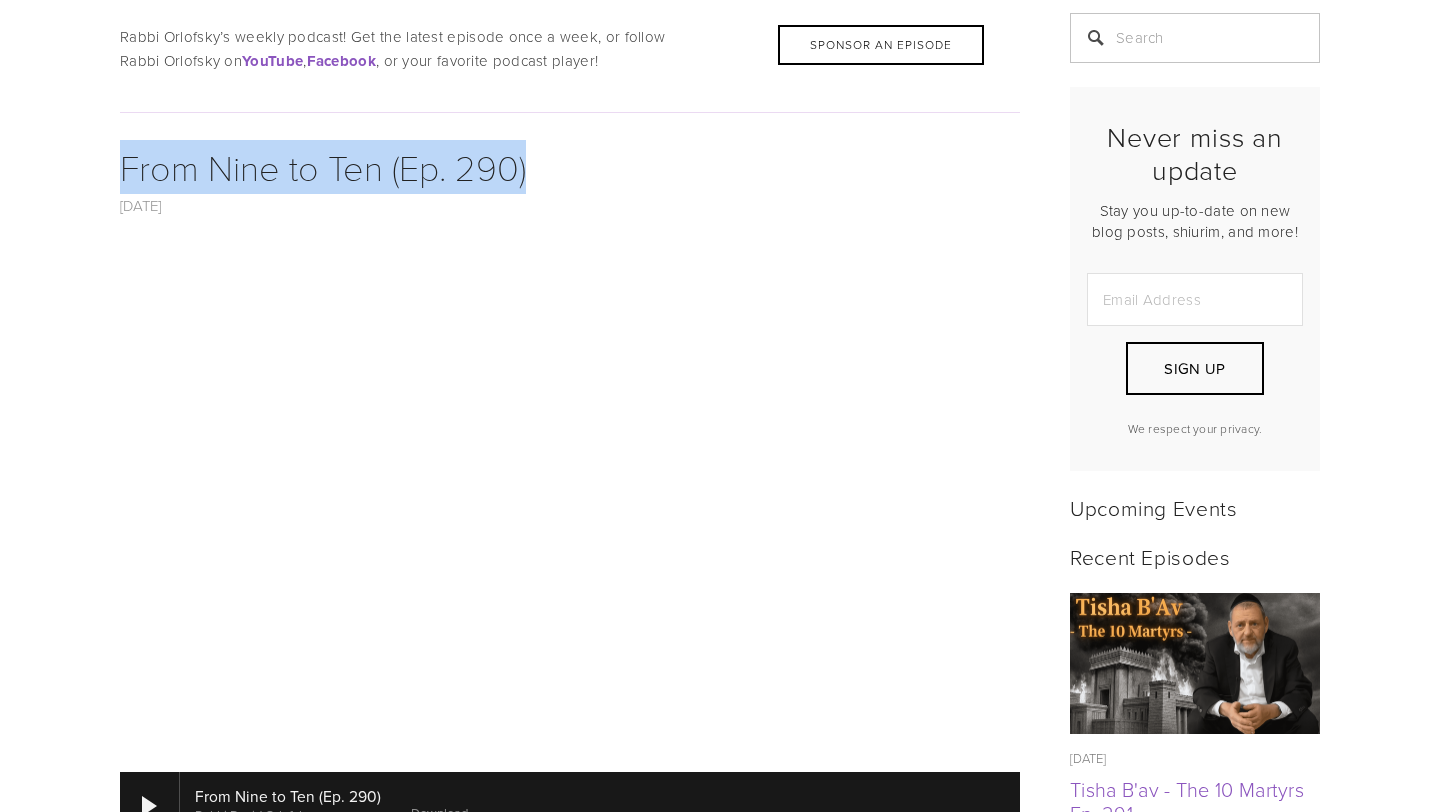 drag, startPoint x: 550, startPoint y: 181, endPoint x: 573, endPoint y: 134, distance: 52.3259 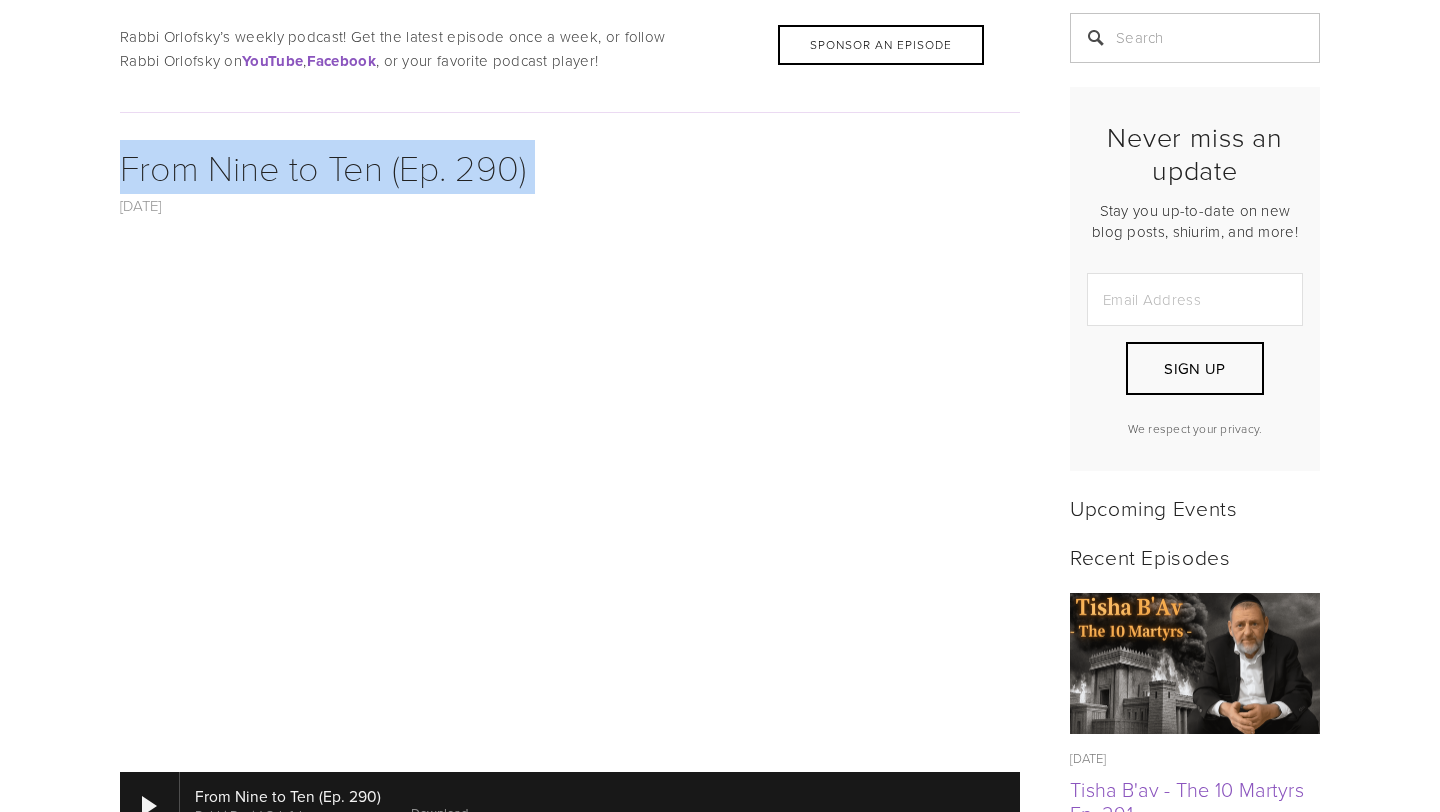 drag, startPoint x: 573, startPoint y: 134, endPoint x: 572, endPoint y: 185, distance: 51.009804 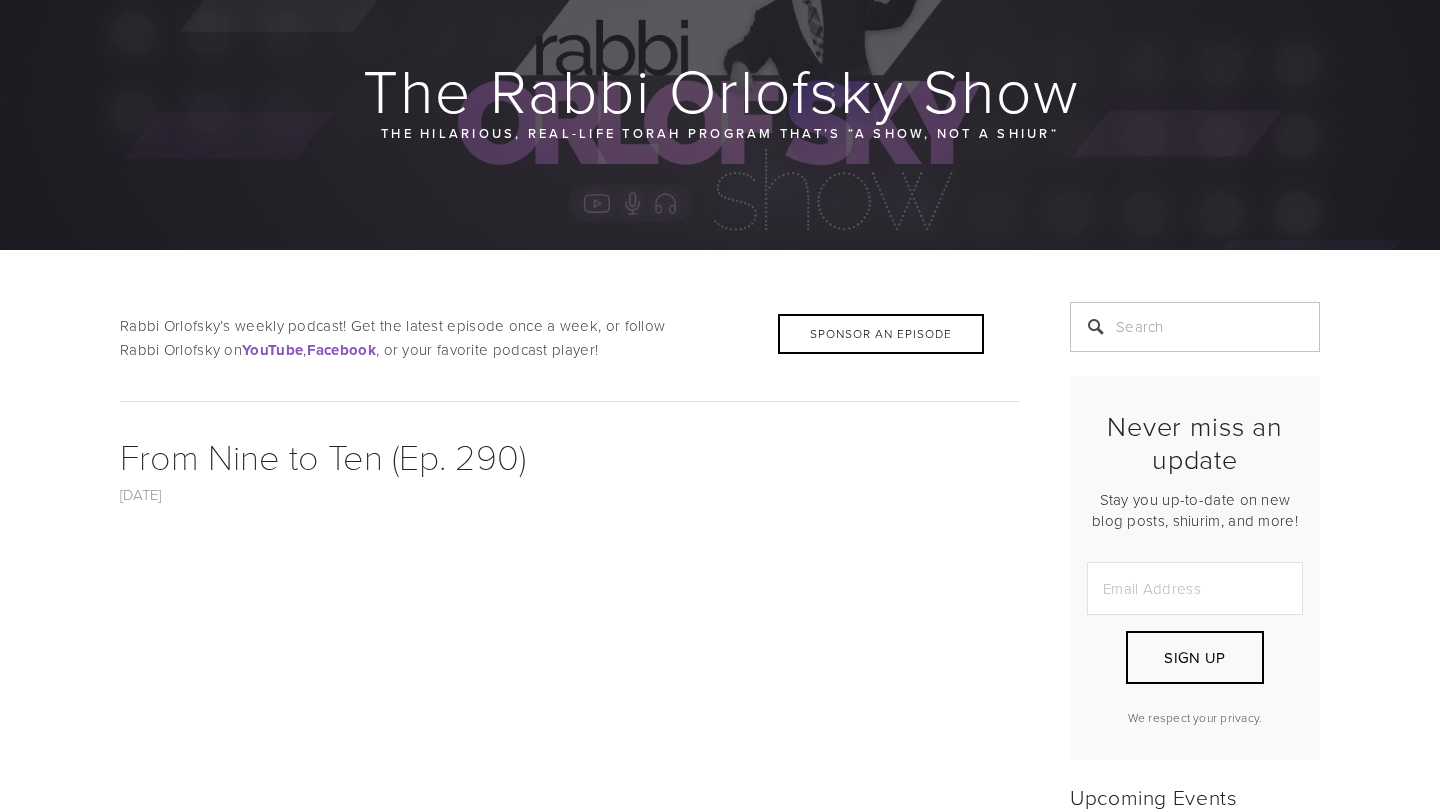 scroll, scrollTop: 0, scrollLeft: 0, axis: both 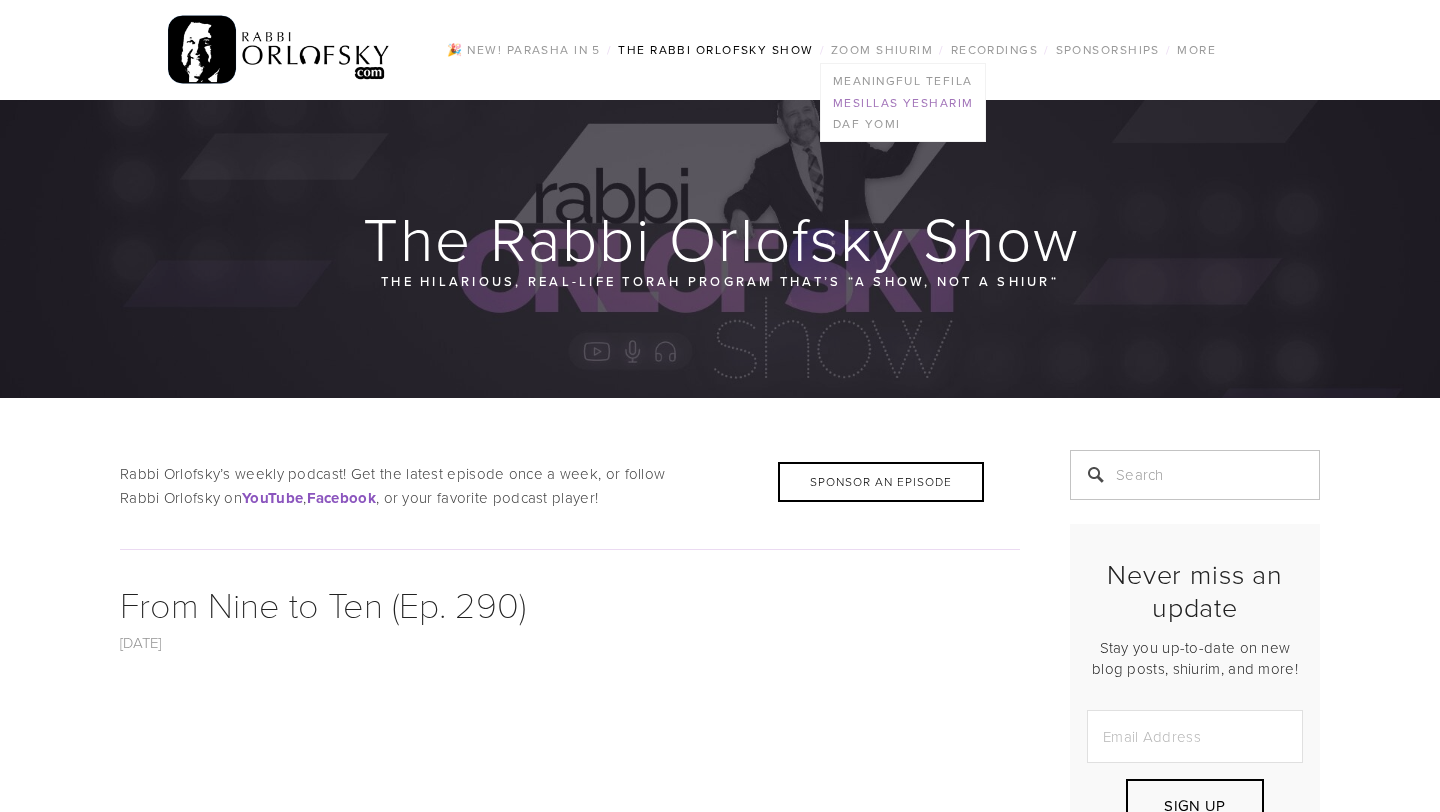 click on "Mesillas Yesharim" at bounding box center (903, 103) 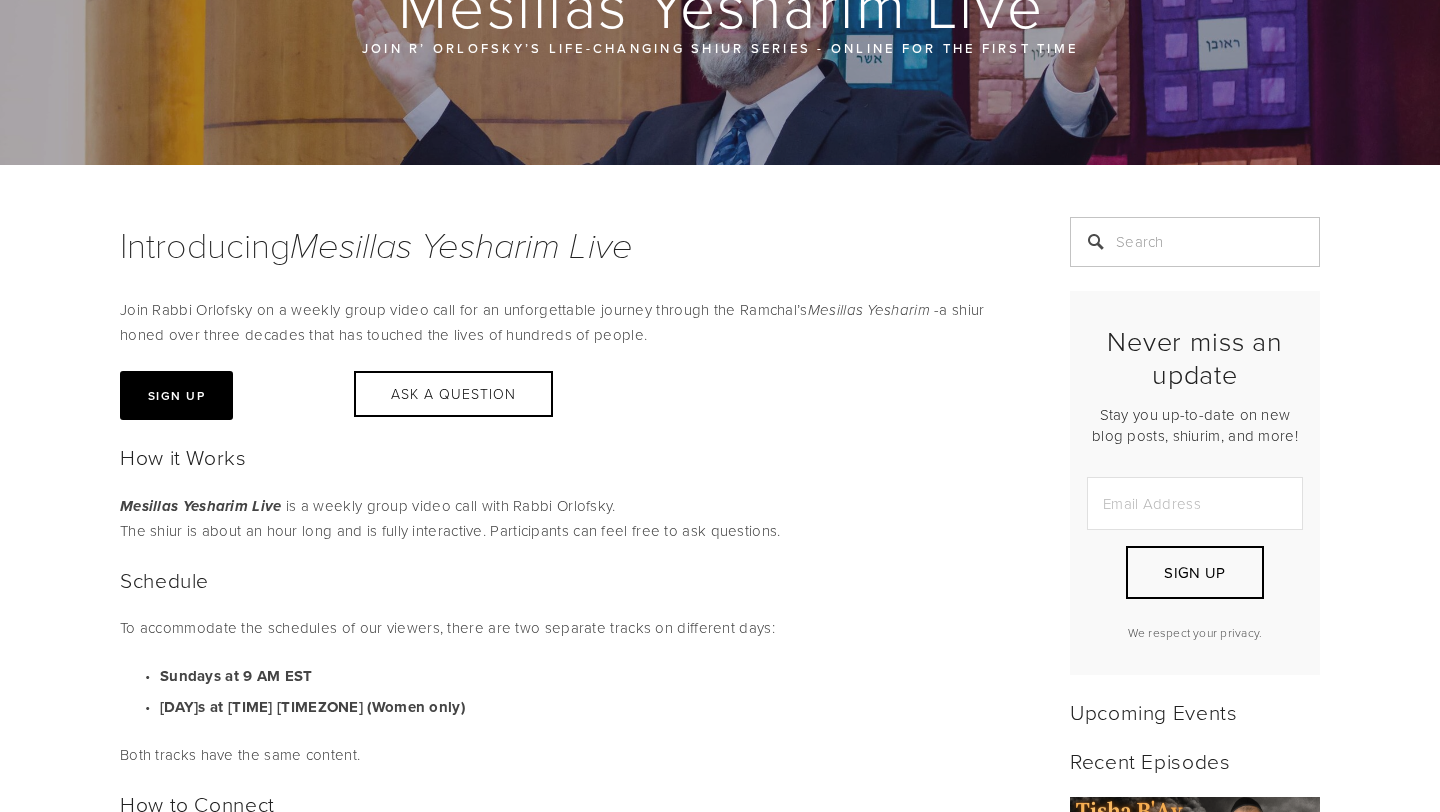 scroll, scrollTop: 233, scrollLeft: 0, axis: vertical 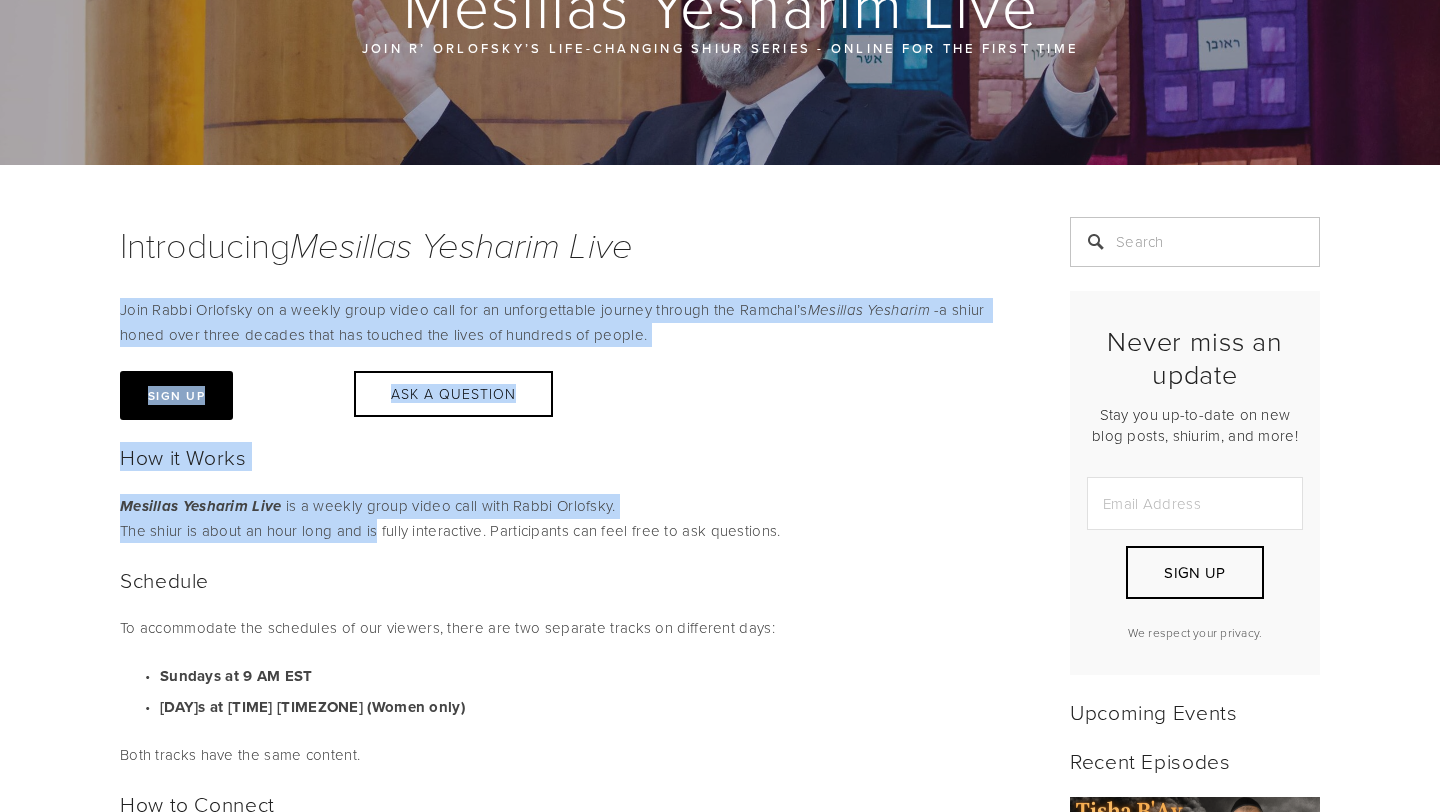 drag, startPoint x: 316, startPoint y: 291, endPoint x: 374, endPoint y: 537, distance: 252.74493 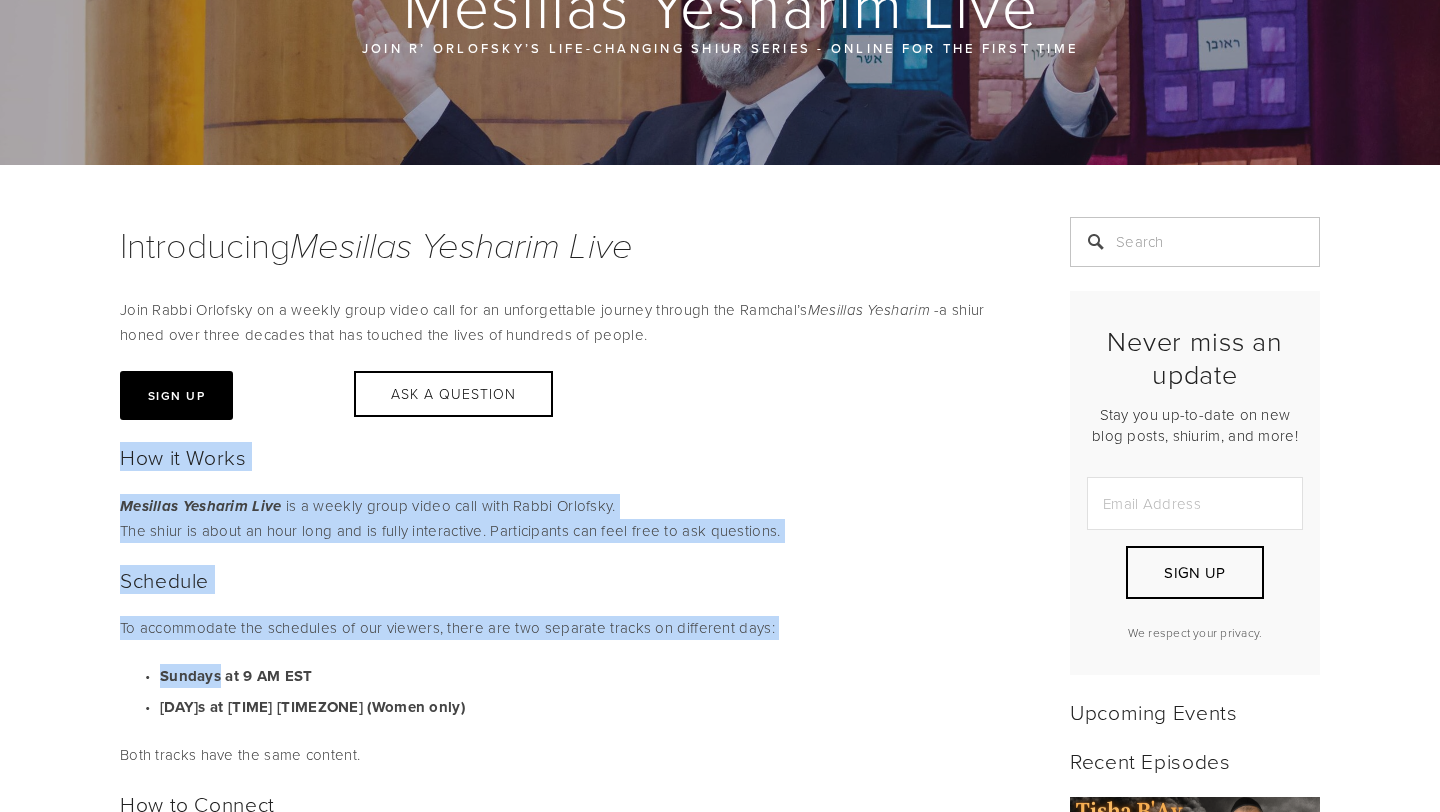 drag, startPoint x: 904, startPoint y: 425, endPoint x: 867, endPoint y: 642, distance: 220.13177 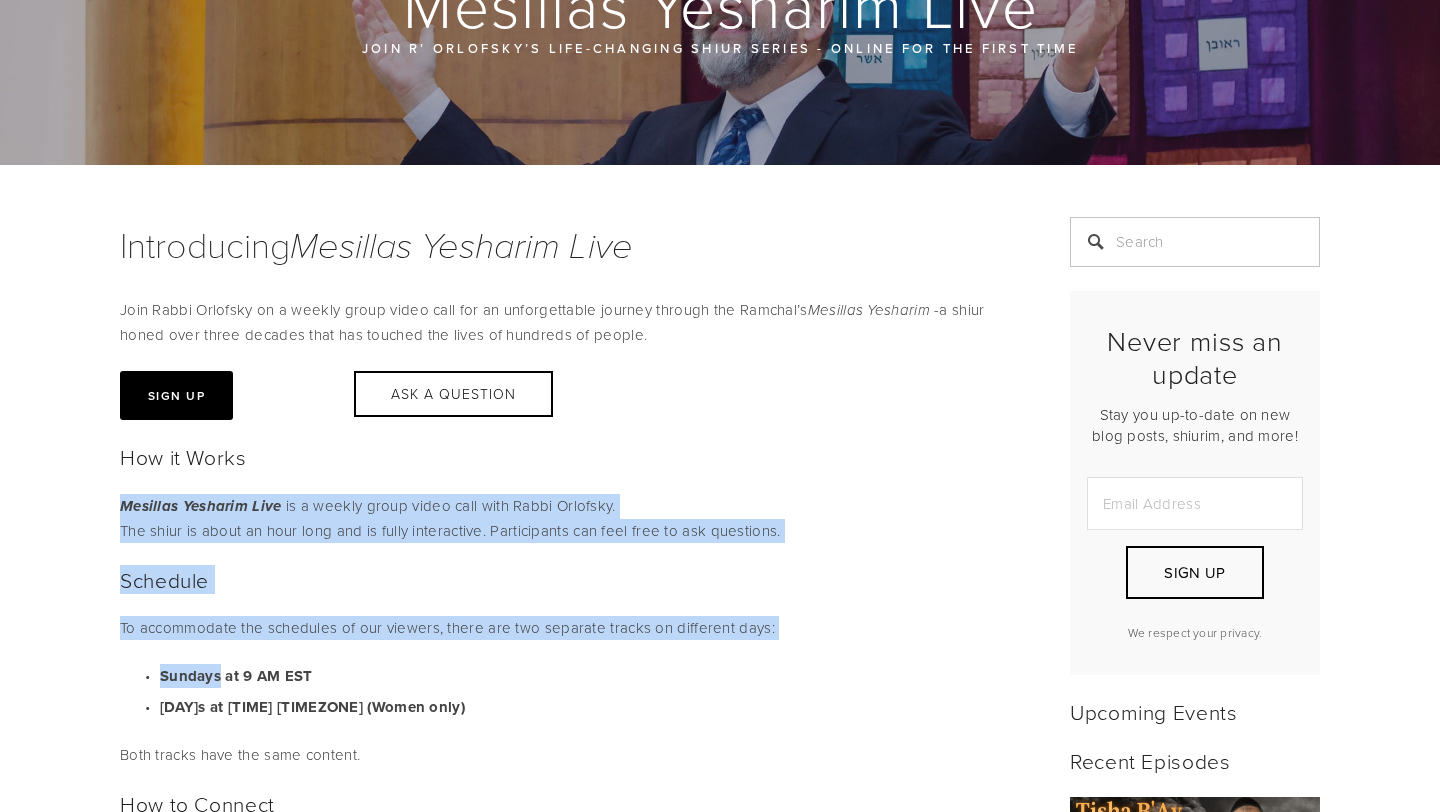 drag, startPoint x: 867, startPoint y: 642, endPoint x: 860, endPoint y: 460, distance: 182.13457 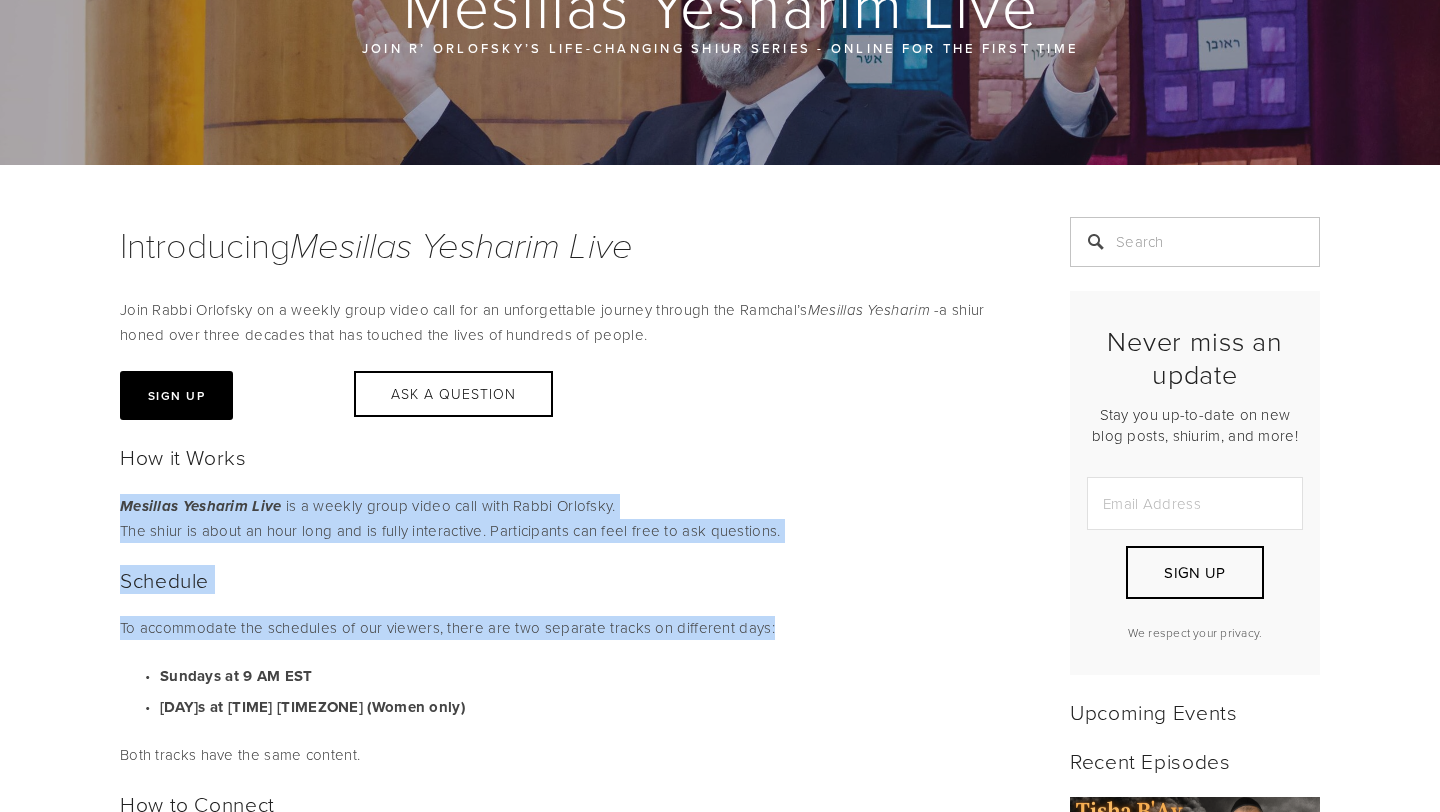 drag, startPoint x: 860, startPoint y: 460, endPoint x: 858, endPoint y: 637, distance: 177.01129 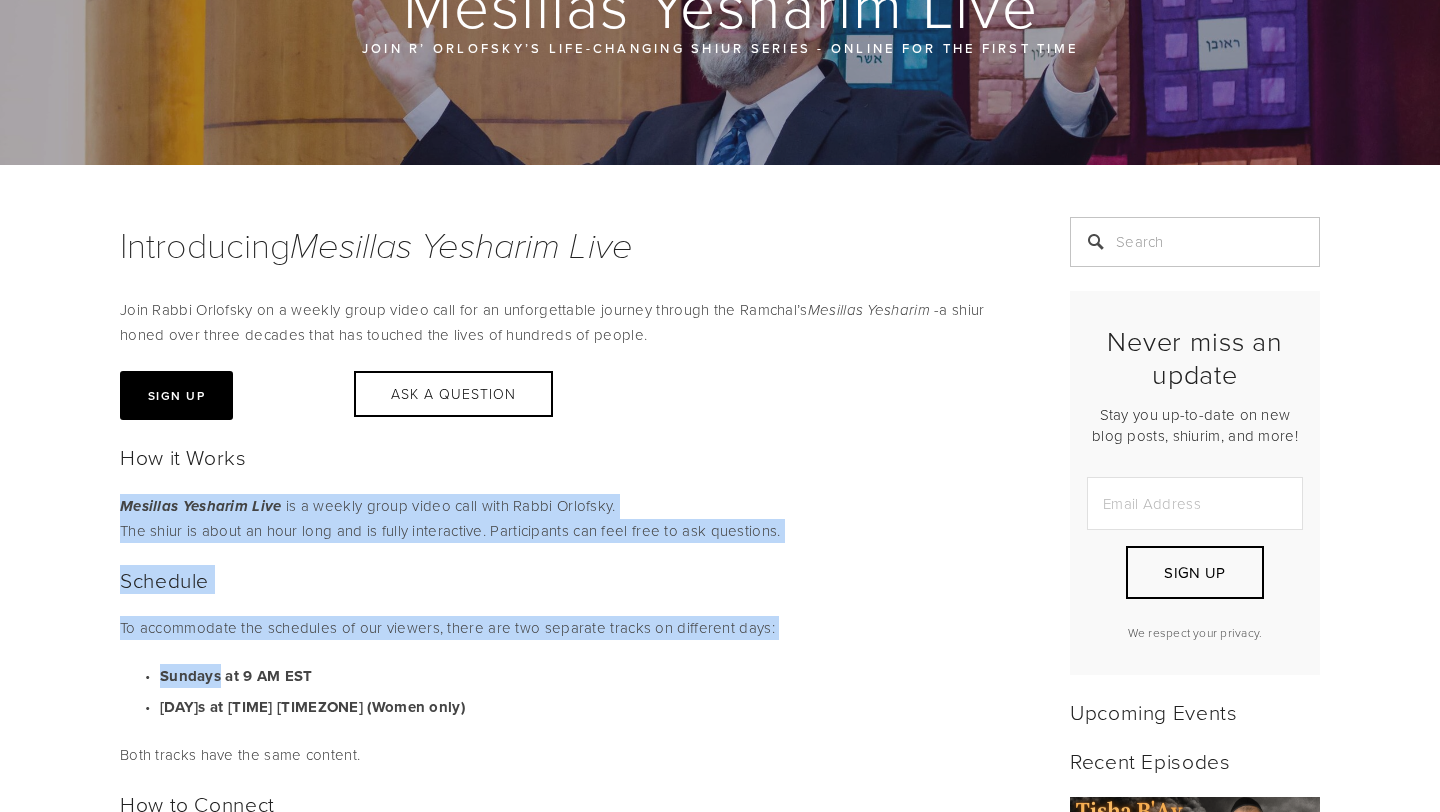 drag, startPoint x: 840, startPoint y: 446, endPoint x: 874, endPoint y: 664, distance: 220.63545 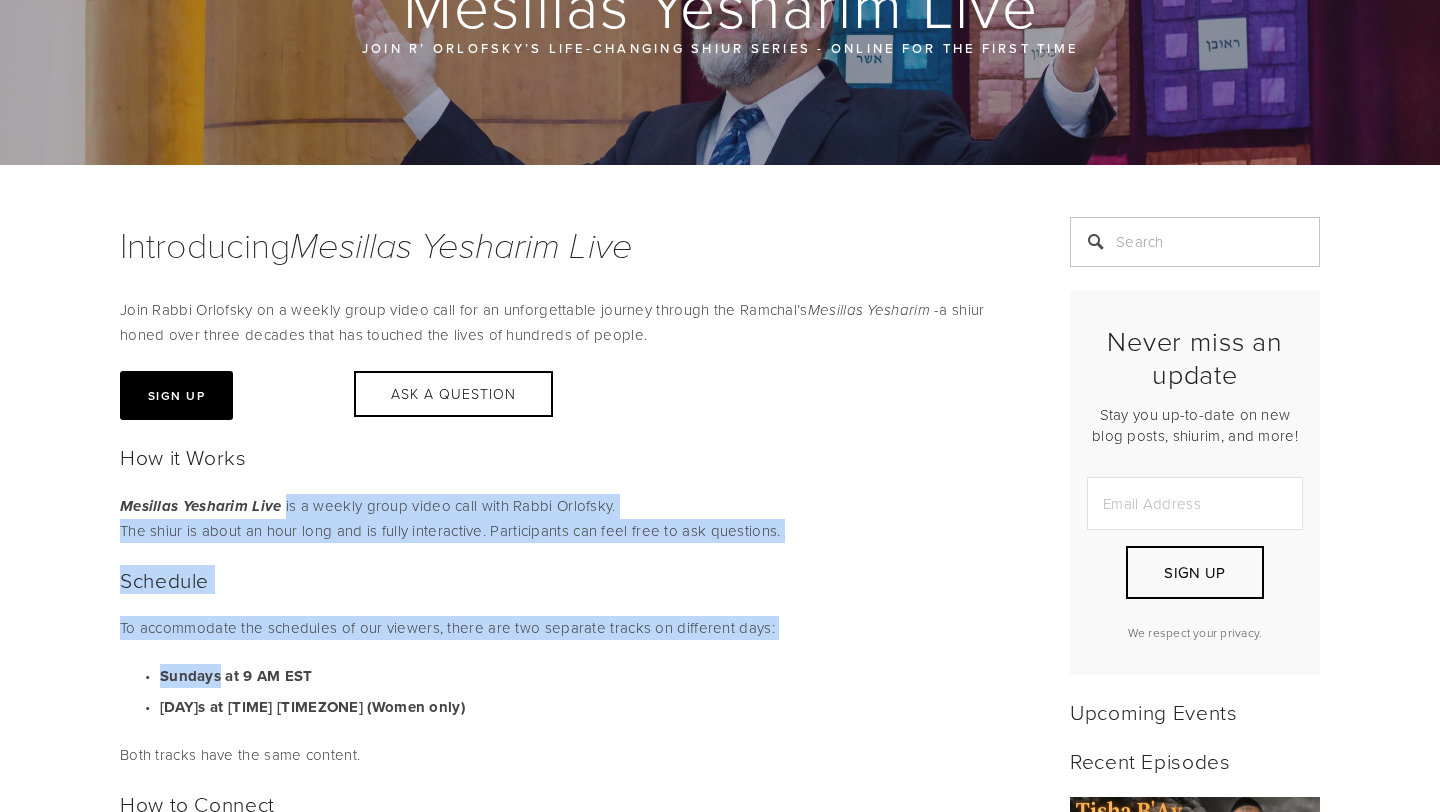 drag, startPoint x: 874, startPoint y: 664, endPoint x: 853, endPoint y: 496, distance: 169.30742 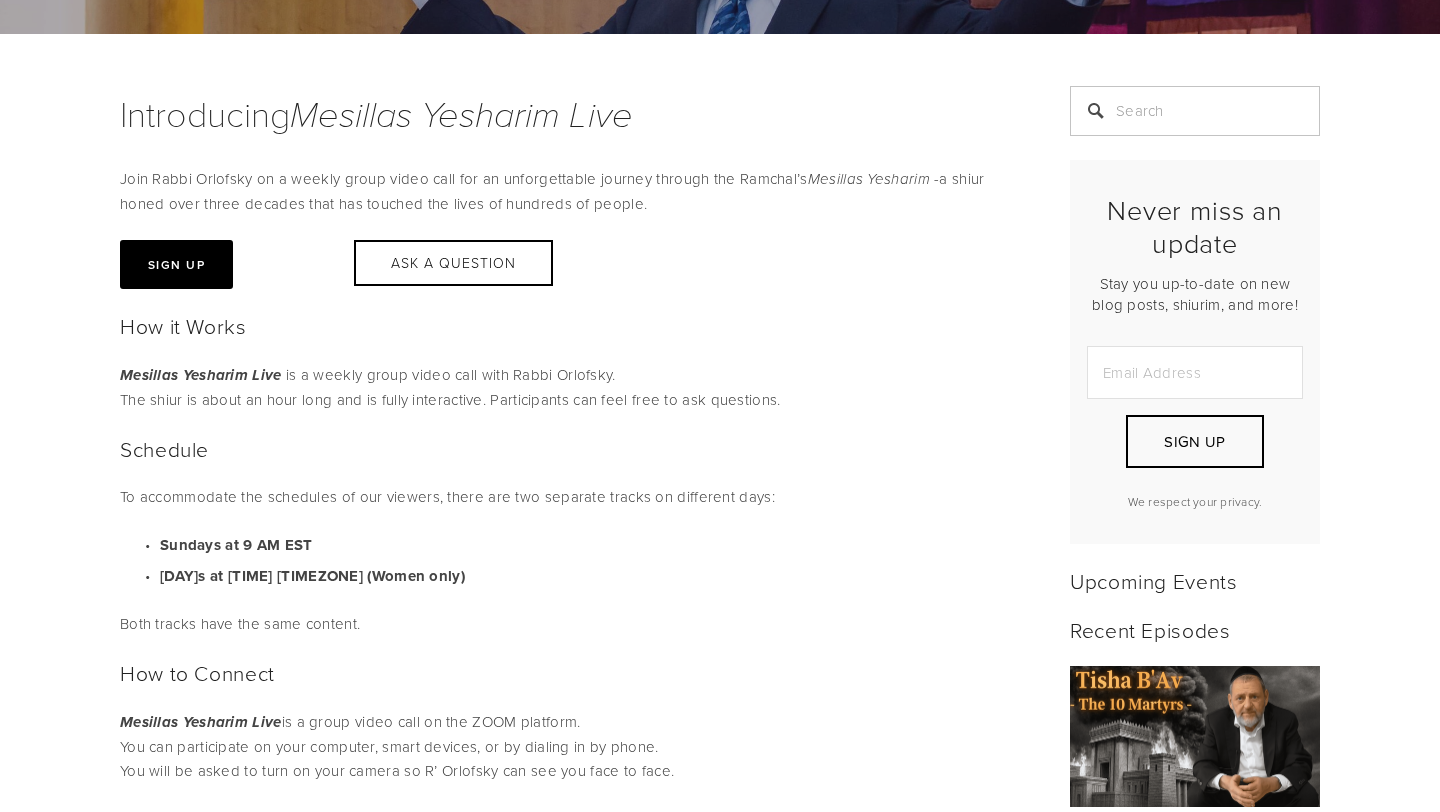 scroll, scrollTop: 501, scrollLeft: 0, axis: vertical 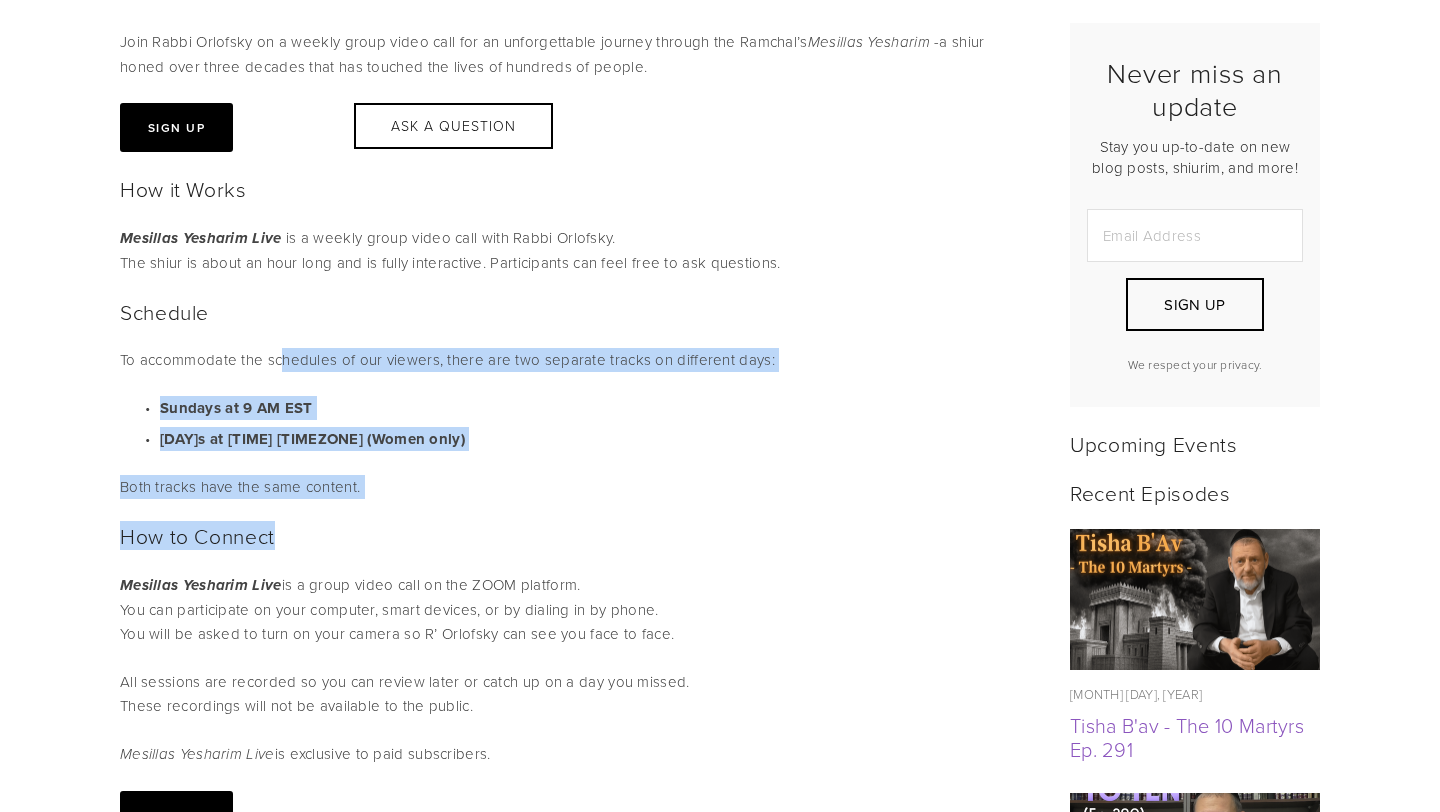 drag, startPoint x: 282, startPoint y: 356, endPoint x: 442, endPoint y: 571, distance: 268.00186 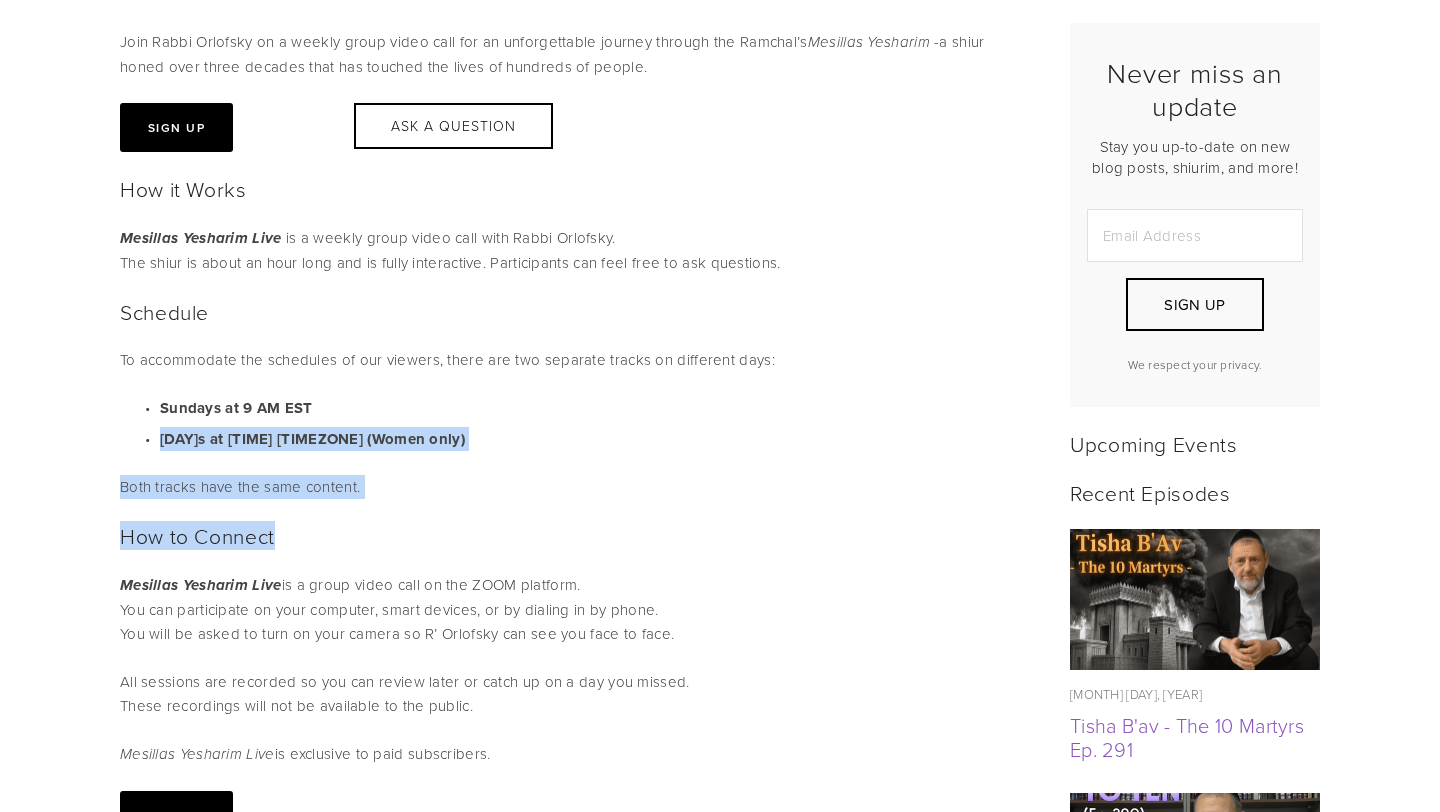 drag, startPoint x: 442, startPoint y: 571, endPoint x: 119, endPoint y: 427, distance: 353.6453 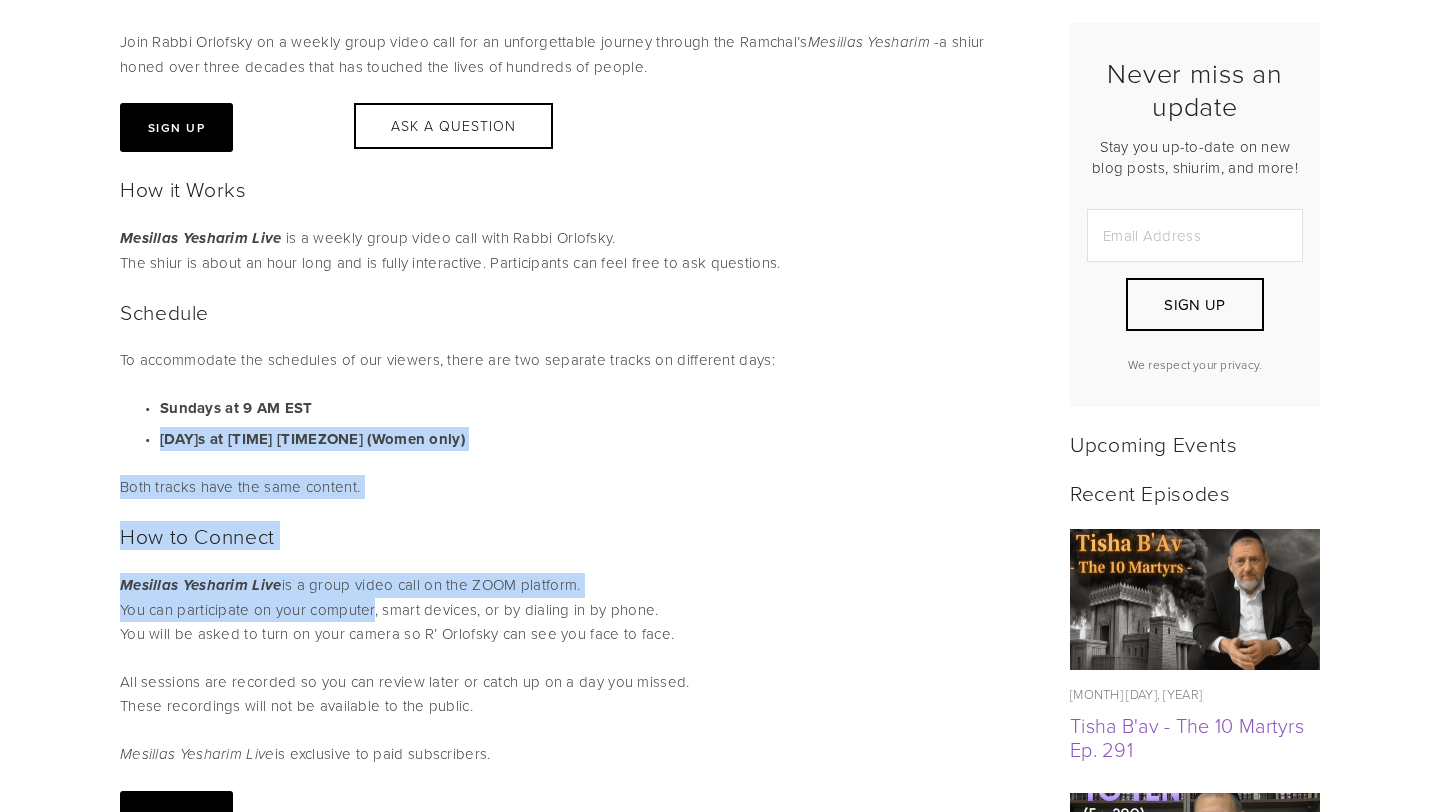 drag, startPoint x: 119, startPoint y: 427, endPoint x: 364, endPoint y: 620, distance: 311.8878 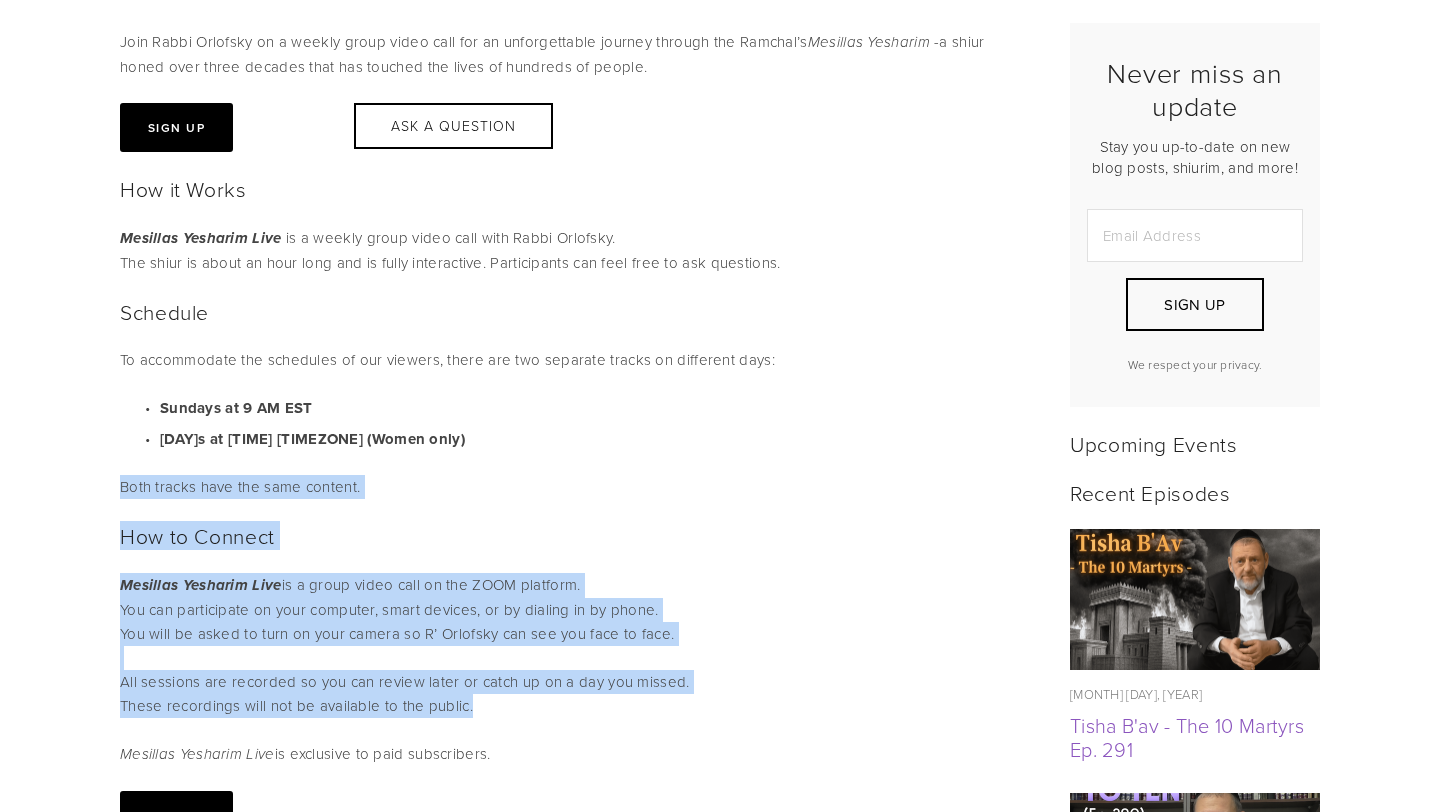 drag, startPoint x: 108, startPoint y: 471, endPoint x: 435, endPoint y: 744, distance: 425.97888 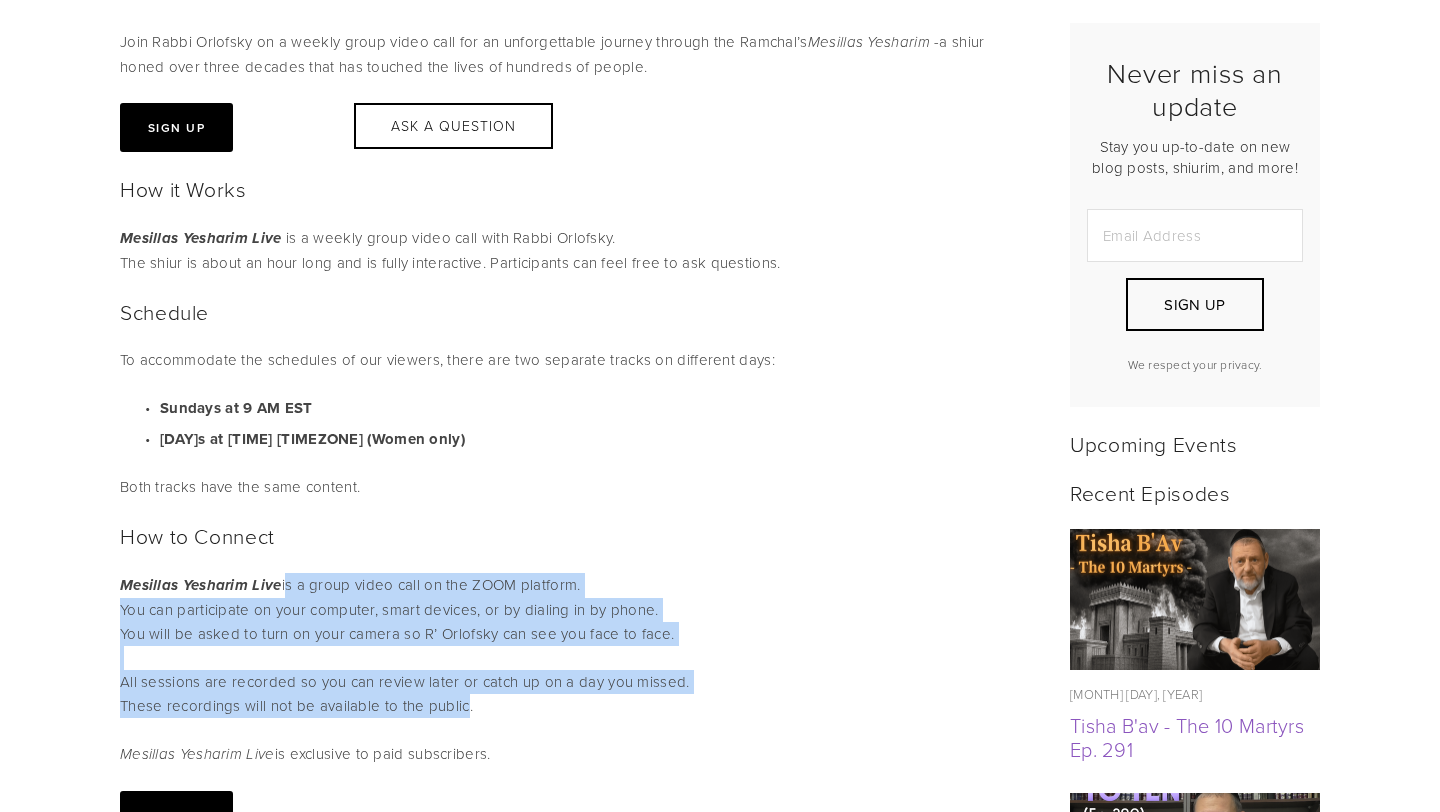 drag, startPoint x: 284, startPoint y: 587, endPoint x: 462, endPoint y: 727, distance: 226.45972 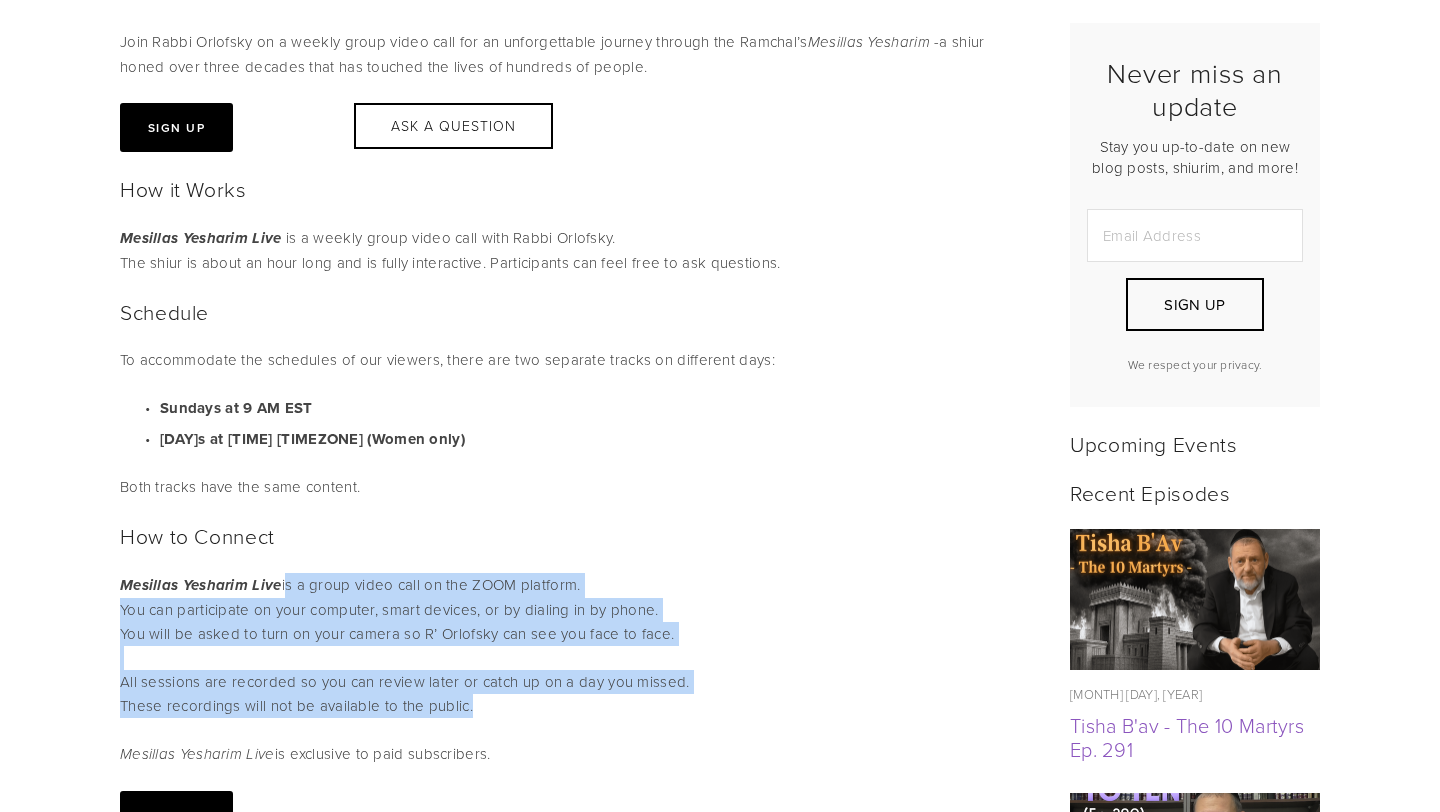 click on "How it Works Mesillas Yesharim Live   is a weekly group video call with Rabbi Orlofsky. The shiur is about an hour long and is fully interactive. Participants can feel free to ask questions. Schedule To accommodate the schedules of our viewers, there are two separate tracks on different days: Sundays at [TIME] [TIMEZONE] Mondays at [TIME] [TIMEZONE] (Women only) Both tracks have the same content. How to Connect Mesillas Yesharim Live  is a group video call on the ZOOM platform. You can participate on your computer, smart devices, or by dialing in by phone. You will be asked to turn on your camera so R’ Orlofsky can see you face to face. All sessions are recorded so you can review later or catch up on a day you missed. These recordings will not be available to the public. Mesillas Yesharim Live  is exclusive to paid subscribers." at bounding box center (570, 471) 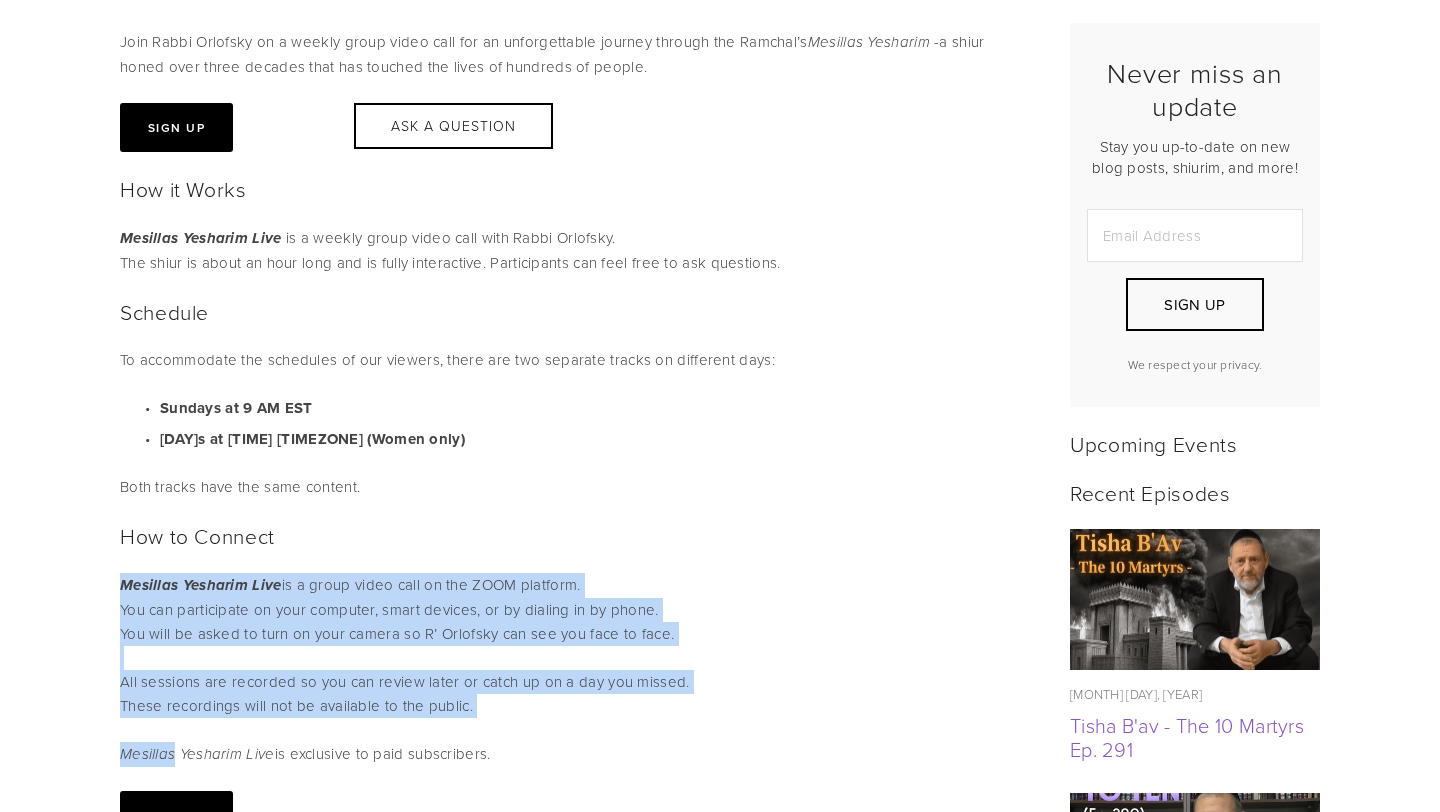 drag, startPoint x: 462, startPoint y: 727, endPoint x: 349, endPoint y: 546, distance: 213.3776 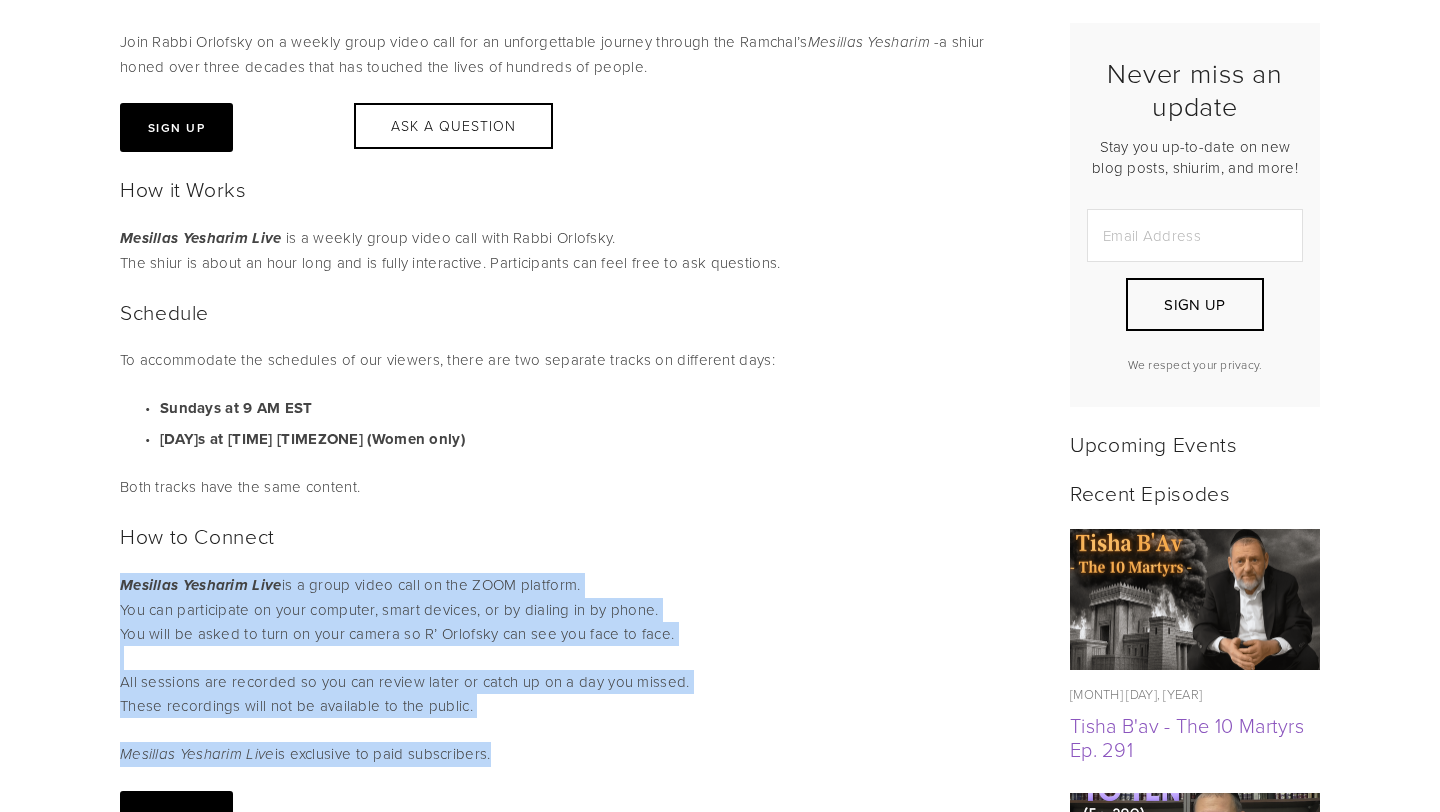 drag, startPoint x: 349, startPoint y: 546, endPoint x: 520, endPoint y: 765, distance: 277.85248 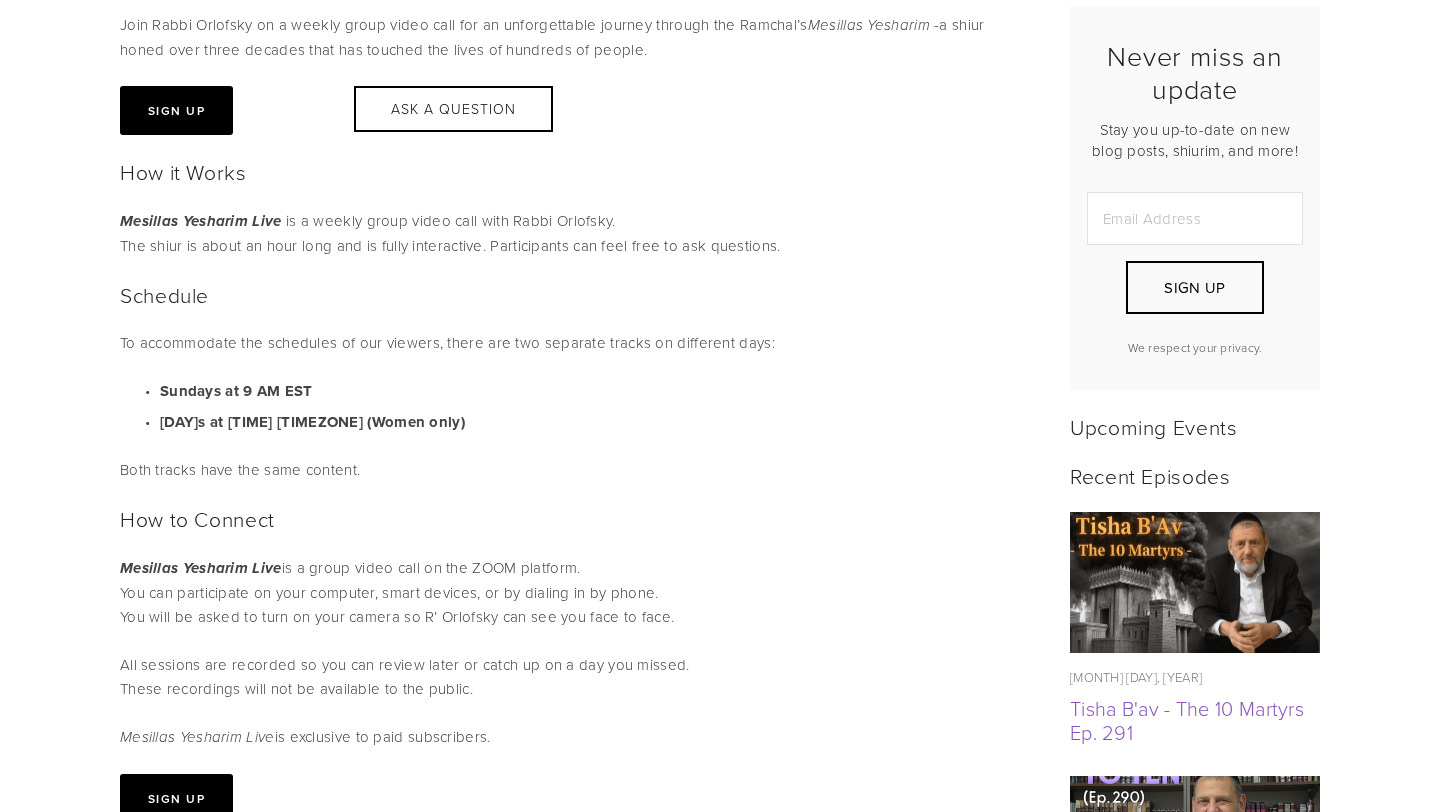 scroll, scrollTop: 531, scrollLeft: 0, axis: vertical 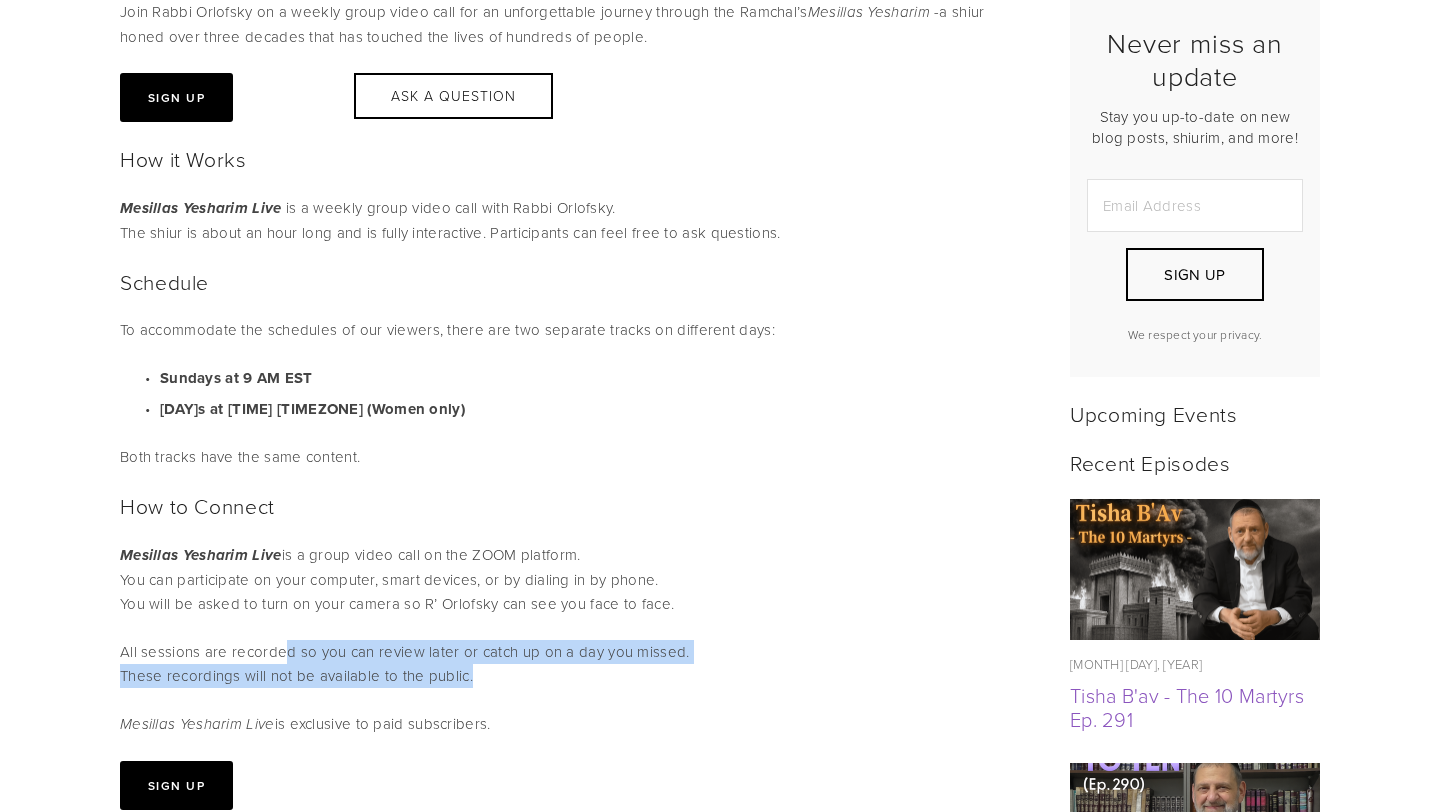 drag, startPoint x: 279, startPoint y: 662, endPoint x: 532, endPoint y: 694, distance: 255.01569 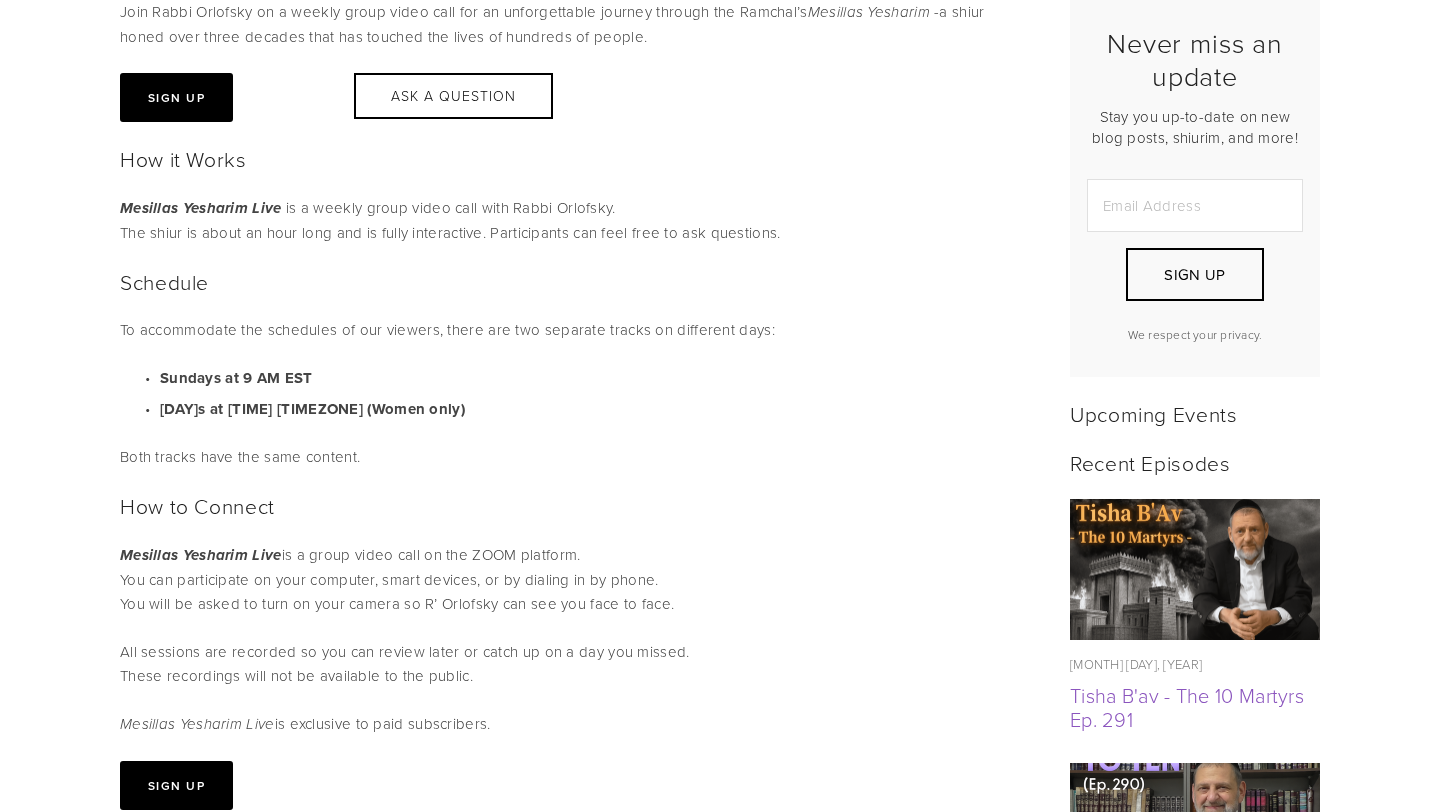 drag, startPoint x: 532, startPoint y: 694, endPoint x: 538, endPoint y: 656, distance: 38.470768 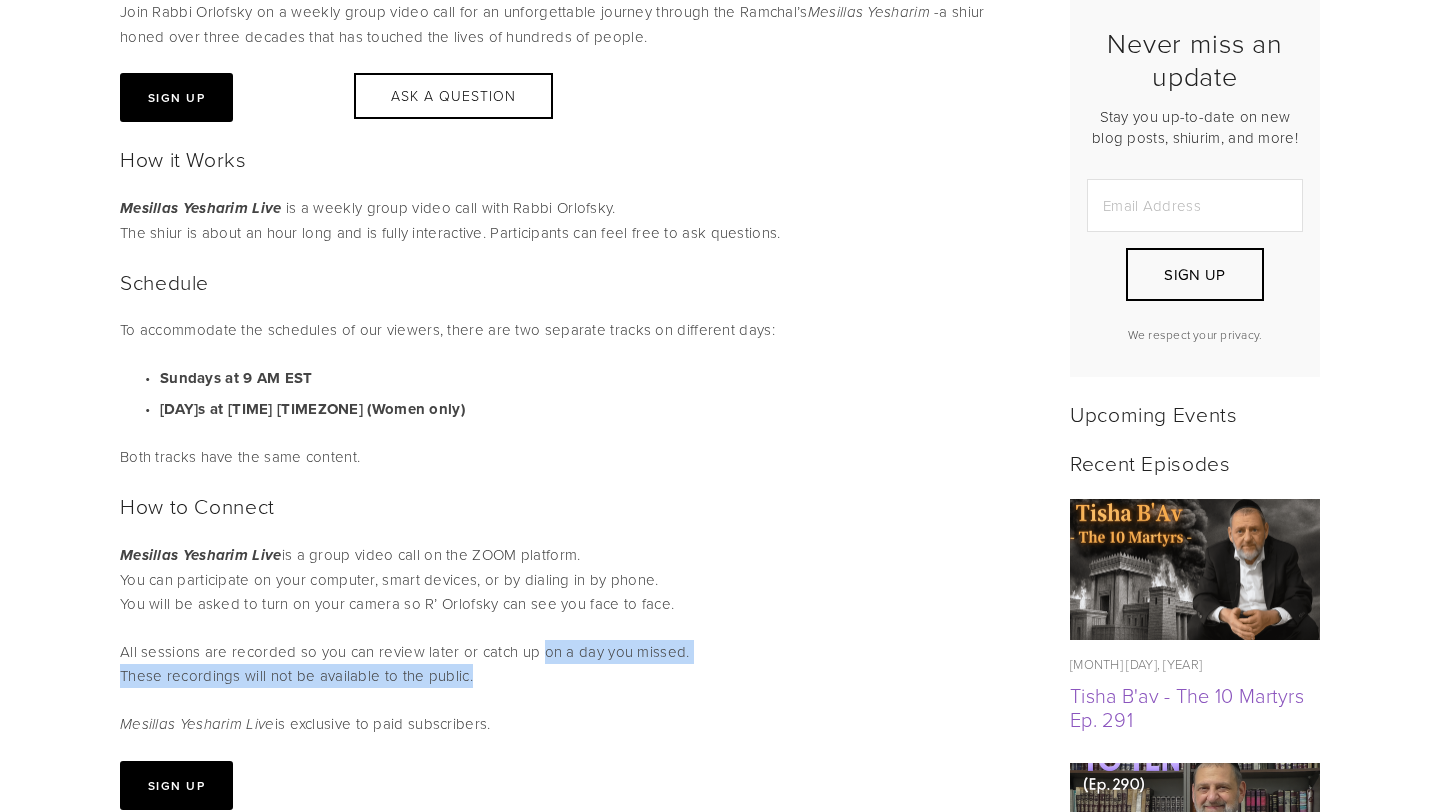 click on "Mesillas Yesharim Live  is a group video call on the ZOOM platform. You can participate on your computer, smart devices, or by dialing in by phone. You will be asked to turn on your camera so R’ Orlofsky can see you face to face. All sessions are recorded so you can review later or catch up on a day you missed. These recordings will not be available to the public." at bounding box center [570, 615] 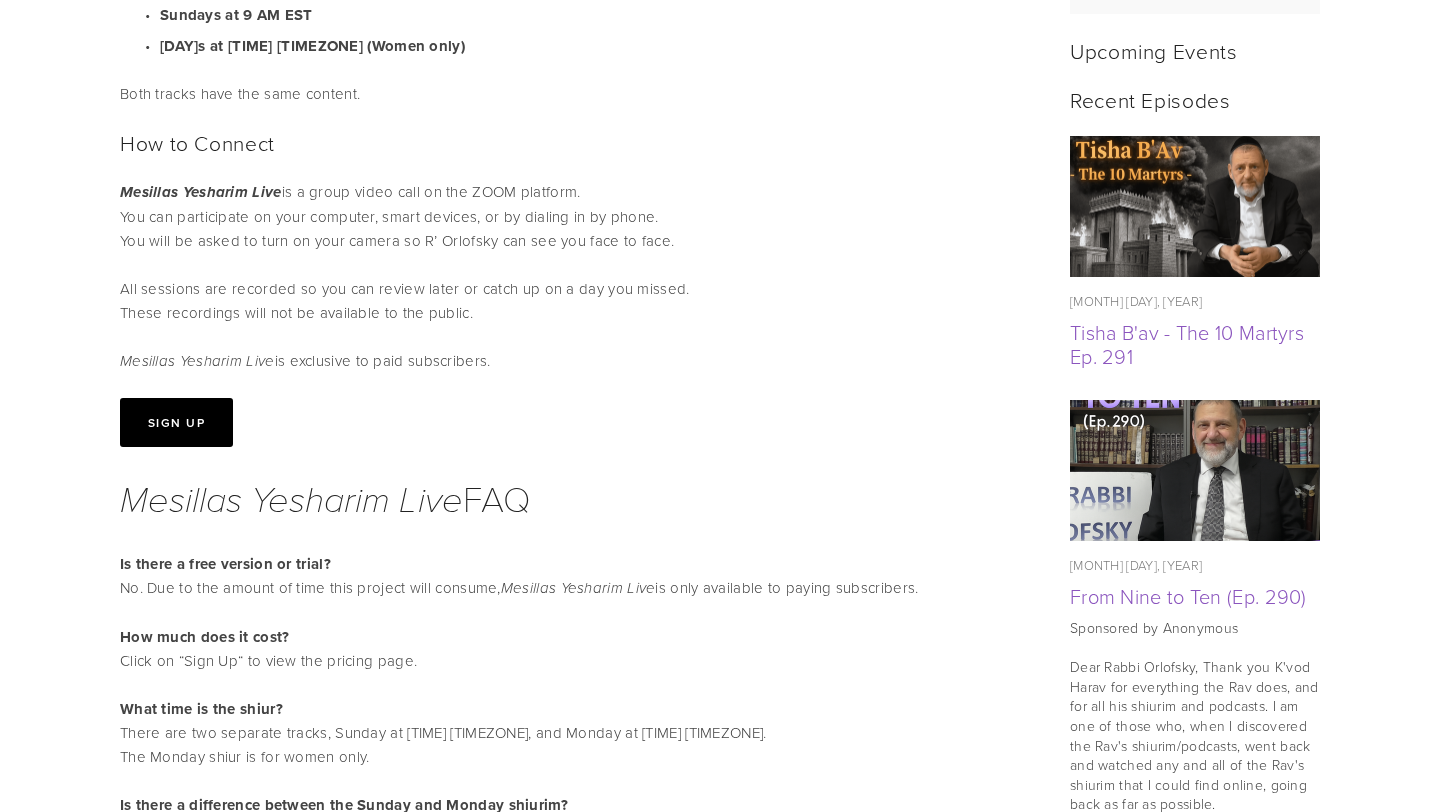 scroll, scrollTop: 939, scrollLeft: 0, axis: vertical 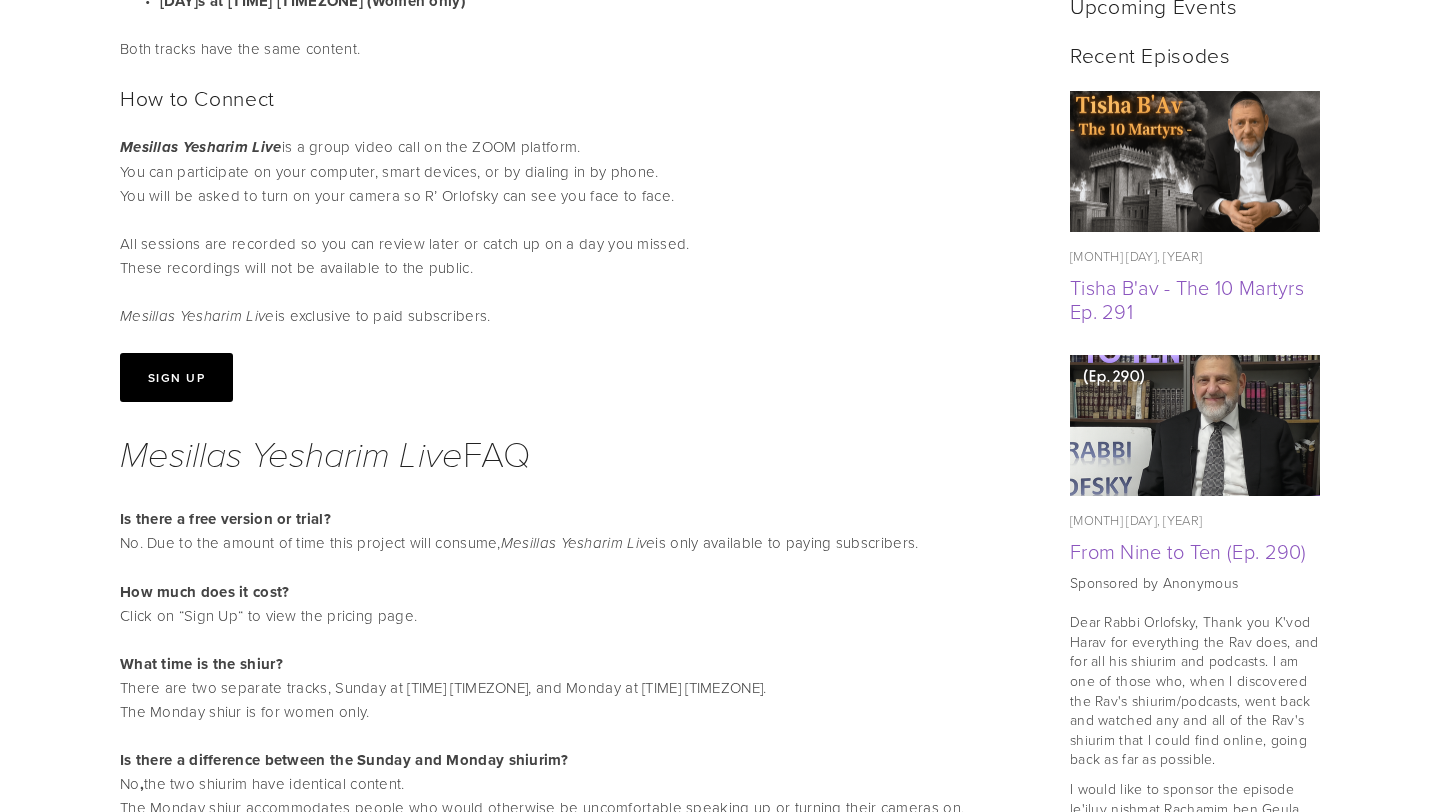 drag, startPoint x: 145, startPoint y: 541, endPoint x: 514, endPoint y: 654, distance: 385.9145 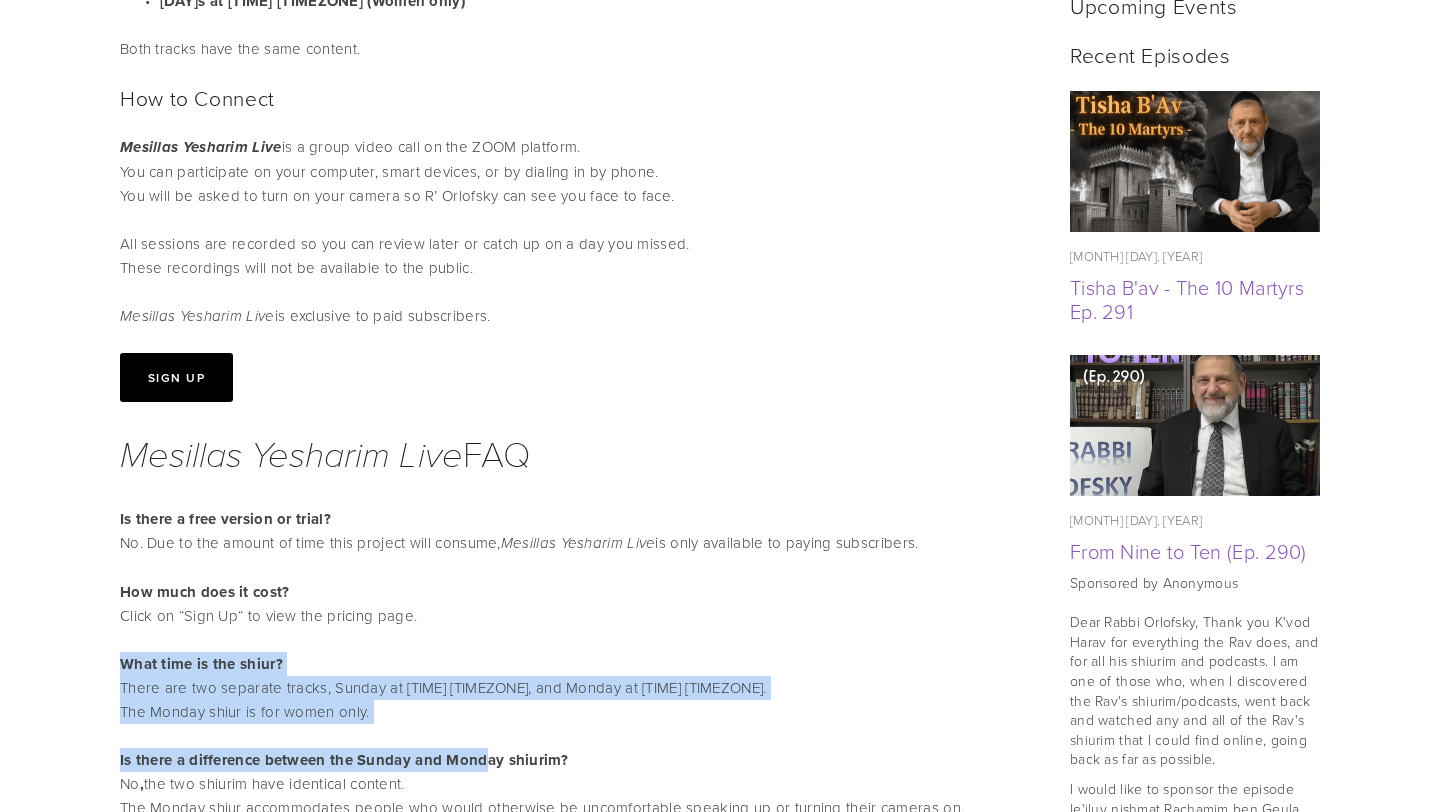 drag, startPoint x: 514, startPoint y: 654, endPoint x: 483, endPoint y: 760, distance: 110.440025 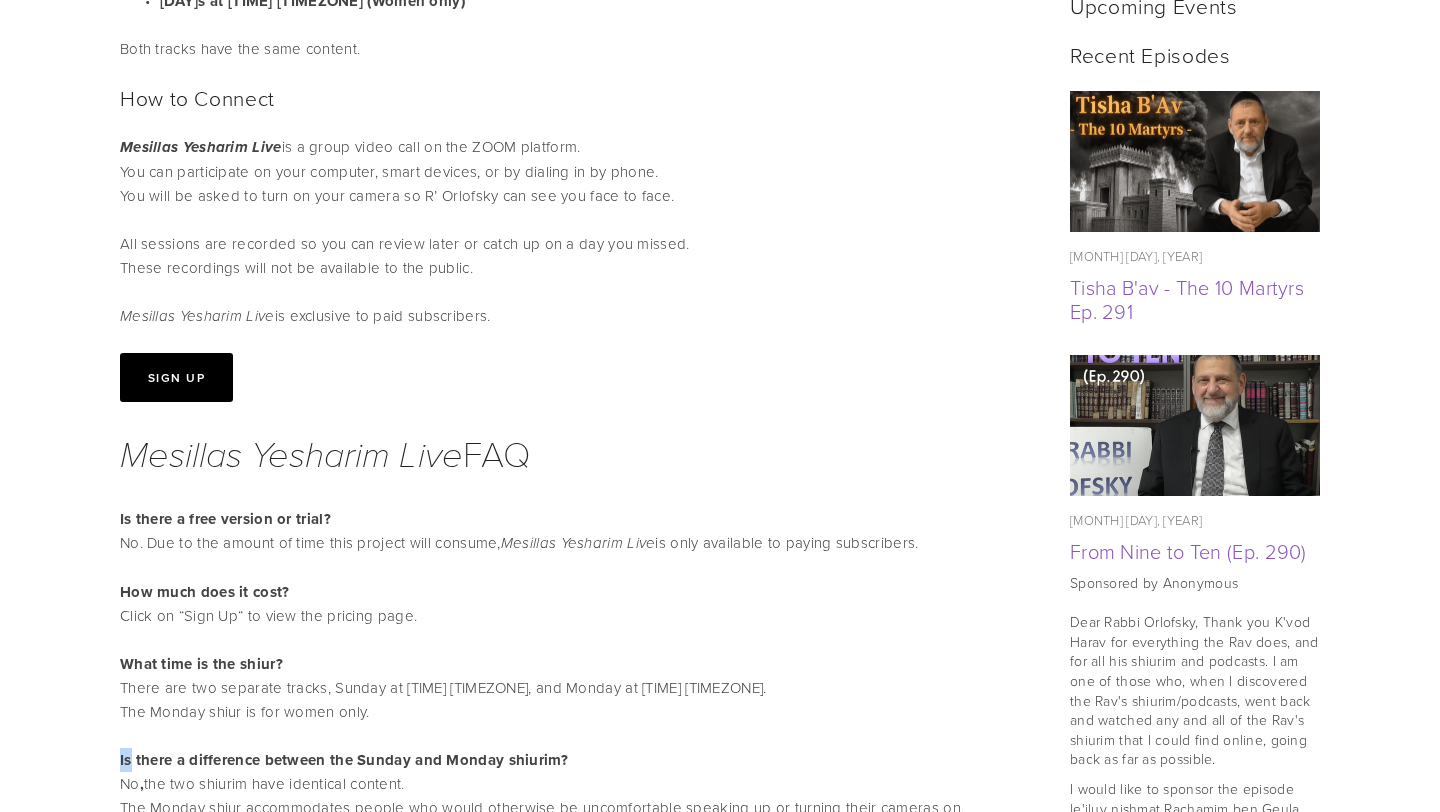 drag, startPoint x: 415, startPoint y: 722, endPoint x: 432, endPoint y: 734, distance: 20.808653 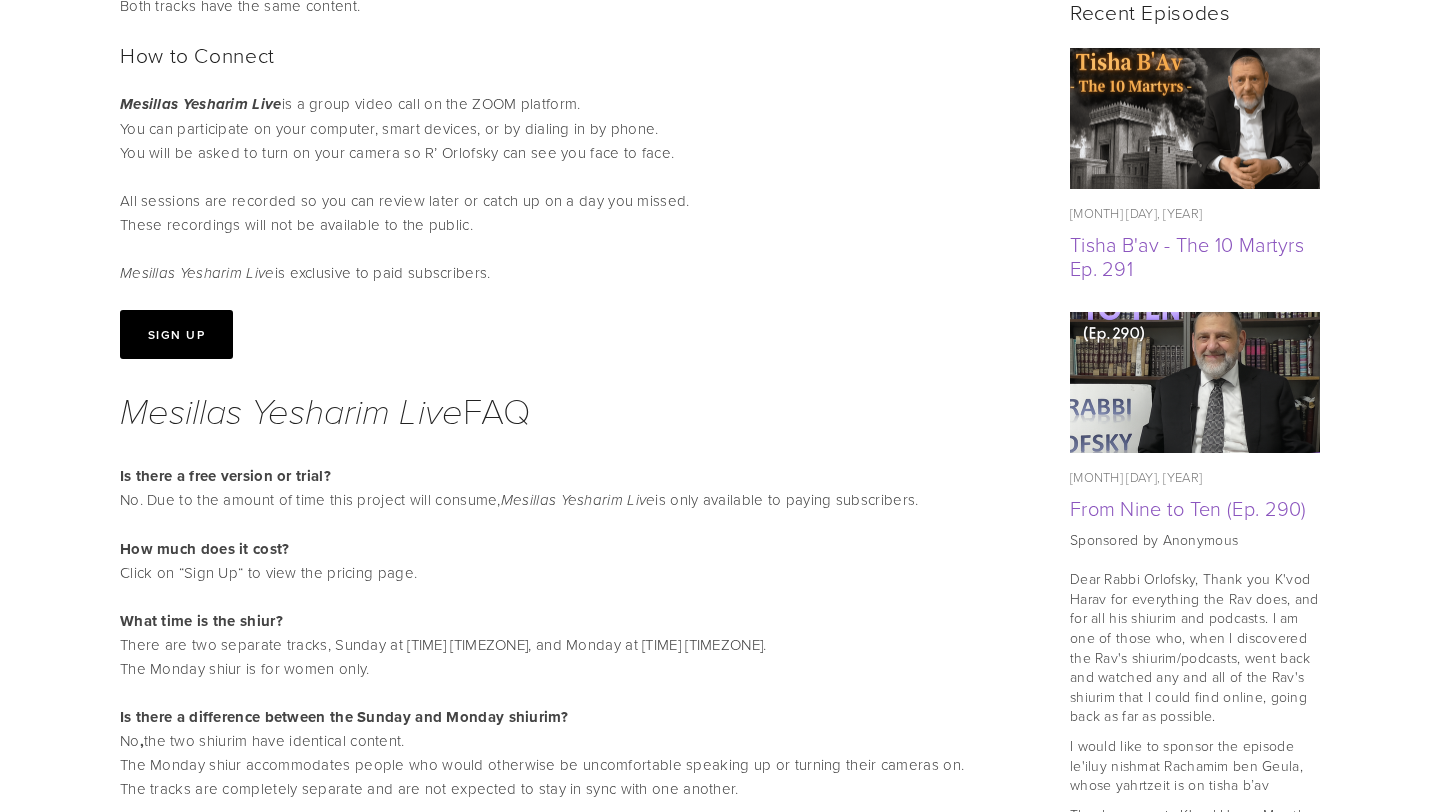 scroll, scrollTop: 1041, scrollLeft: 0, axis: vertical 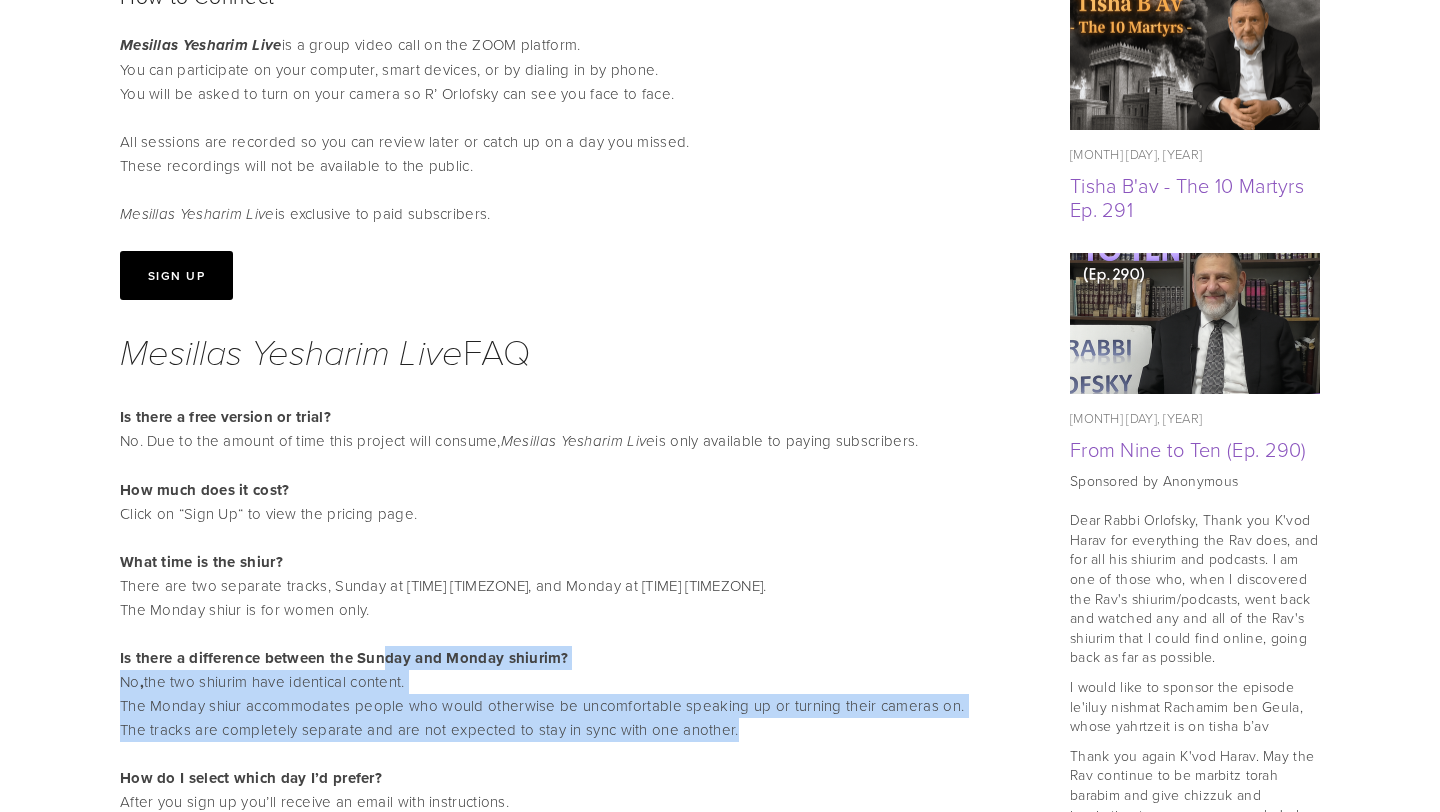 drag, startPoint x: 388, startPoint y: 669, endPoint x: 419, endPoint y: 754, distance: 90.47652 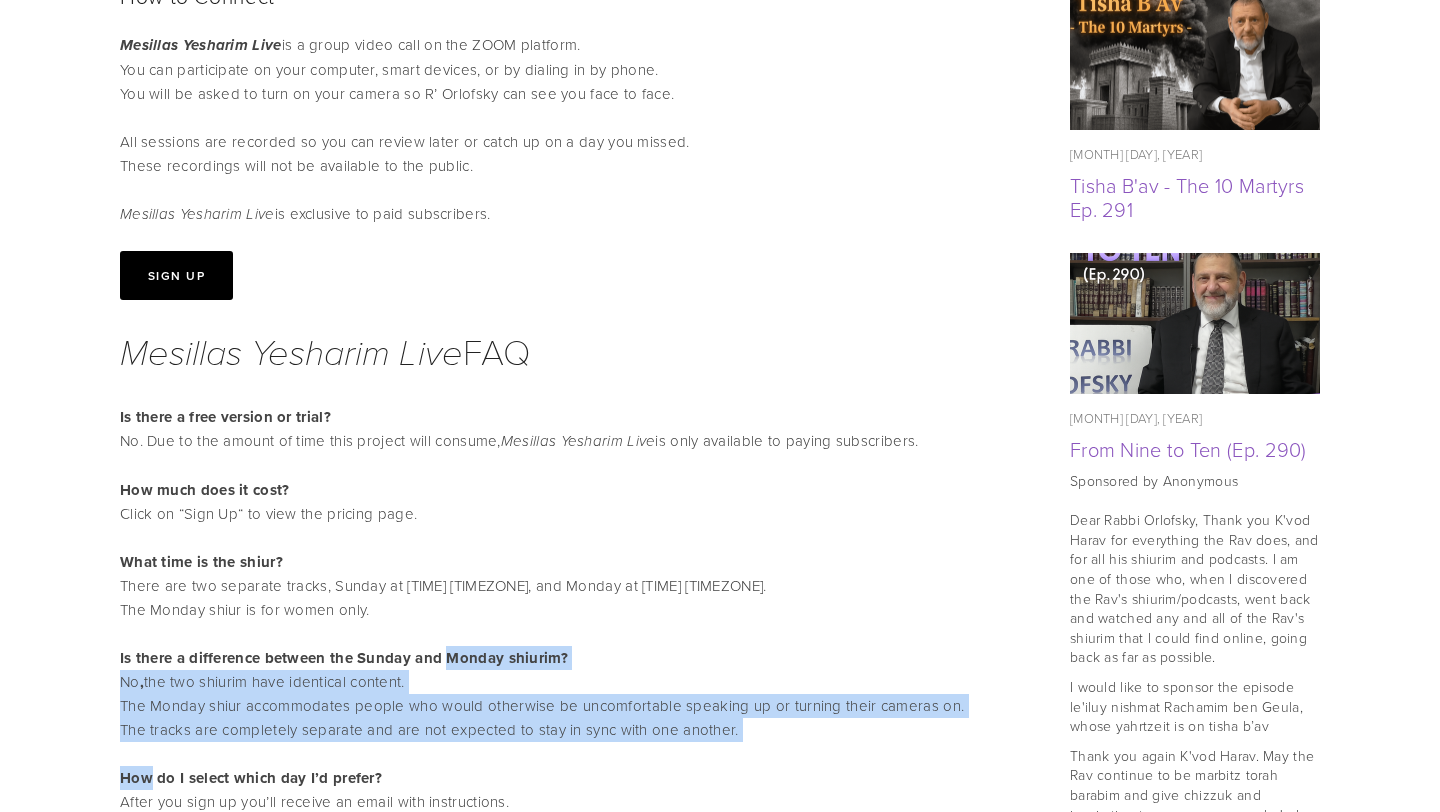 drag, startPoint x: 419, startPoint y: 754, endPoint x: 453, endPoint y: 674, distance: 86.925255 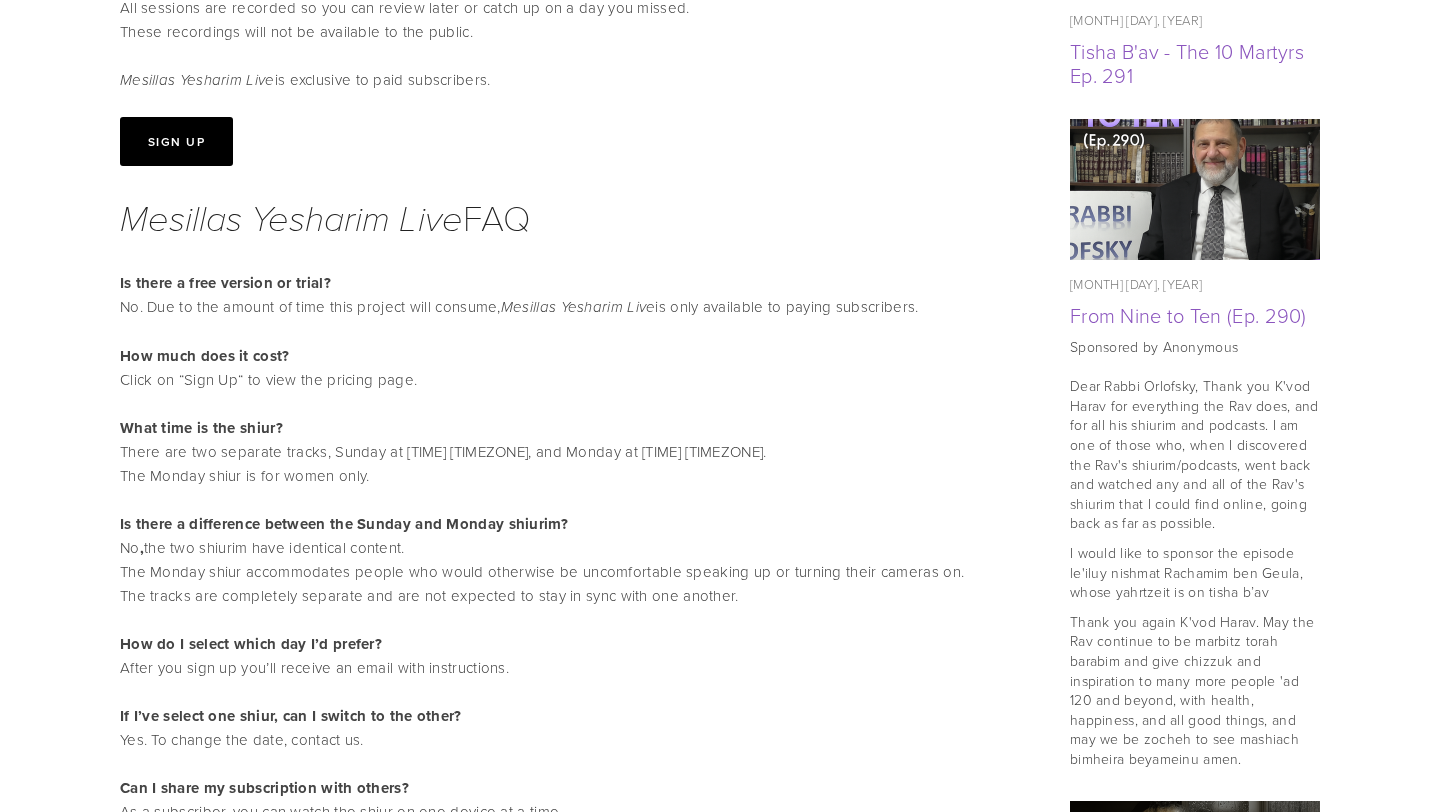 scroll, scrollTop: 1176, scrollLeft: 0, axis: vertical 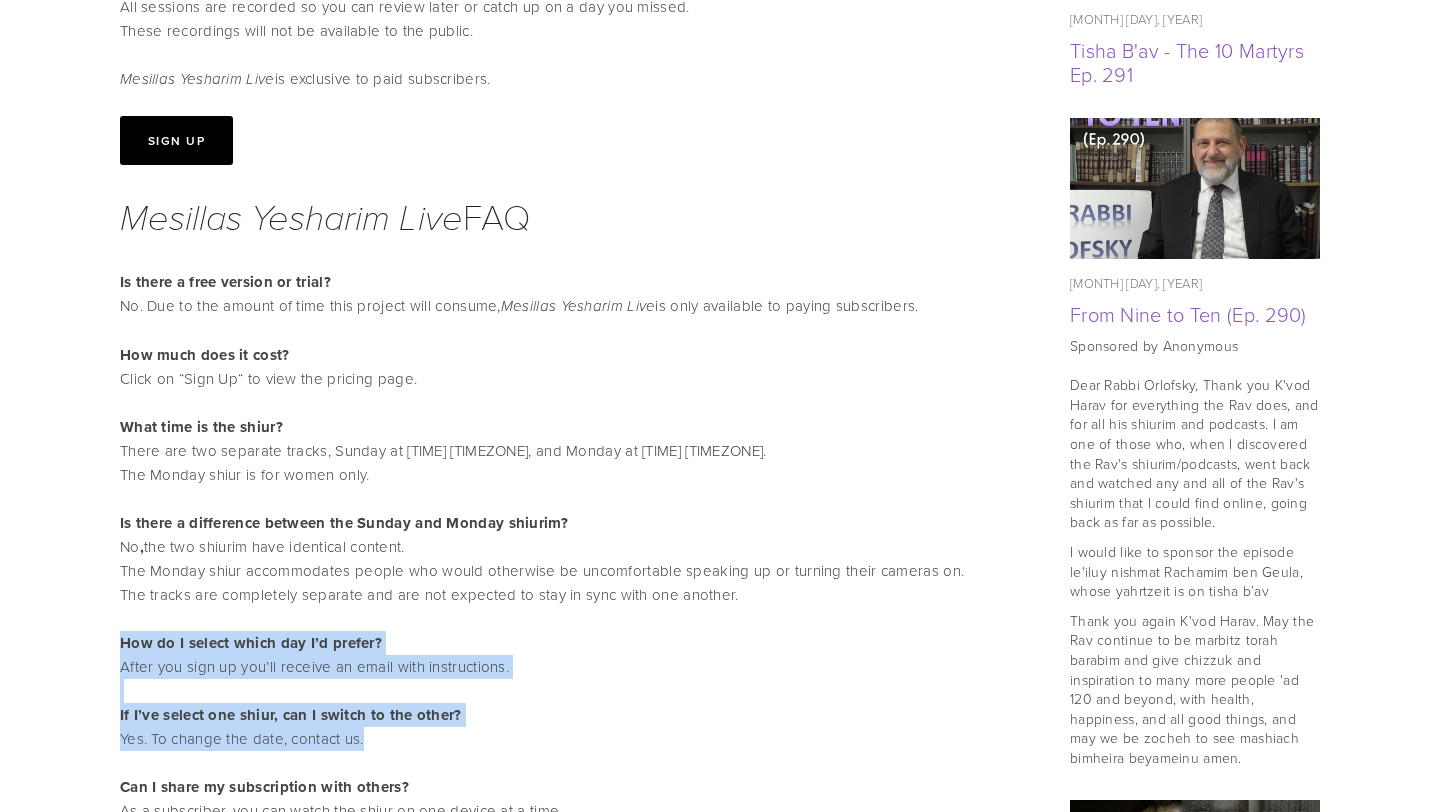 drag, startPoint x: 359, startPoint y: 626, endPoint x: 538, endPoint y: 762, distance: 224.80435 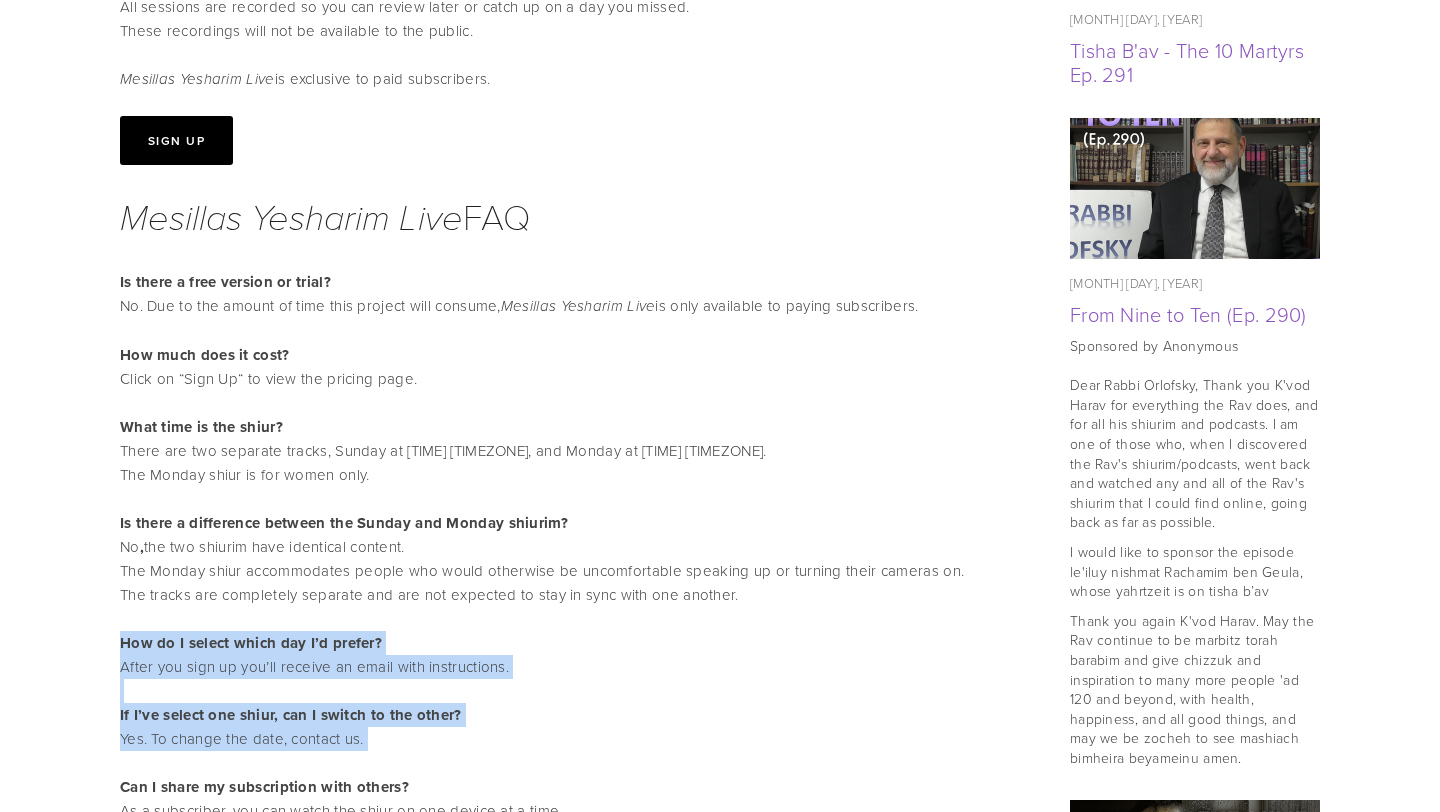 click on "How do I select which day I’d prefer? After you sign up   you’ll receive an email with instructions. If I’ve select one shiur, can I switch to the other? Yes. To change the date, contact us. Can I share my subscription with others? As a subscriber, you can watch the shiur on one device at a time. If several people all want to crowd around a single device during the shiur, that's OK. If the others would like to participate via their own individual devices, they should sign up separately. Please do not share your access to the archive of recording with anyone else.   What about R’ Orlofsky’s trips? R’ Orlofsky will be able to livestream when on the go, so the shiurim will be minimally impacted." at bounding box center (570, 811) 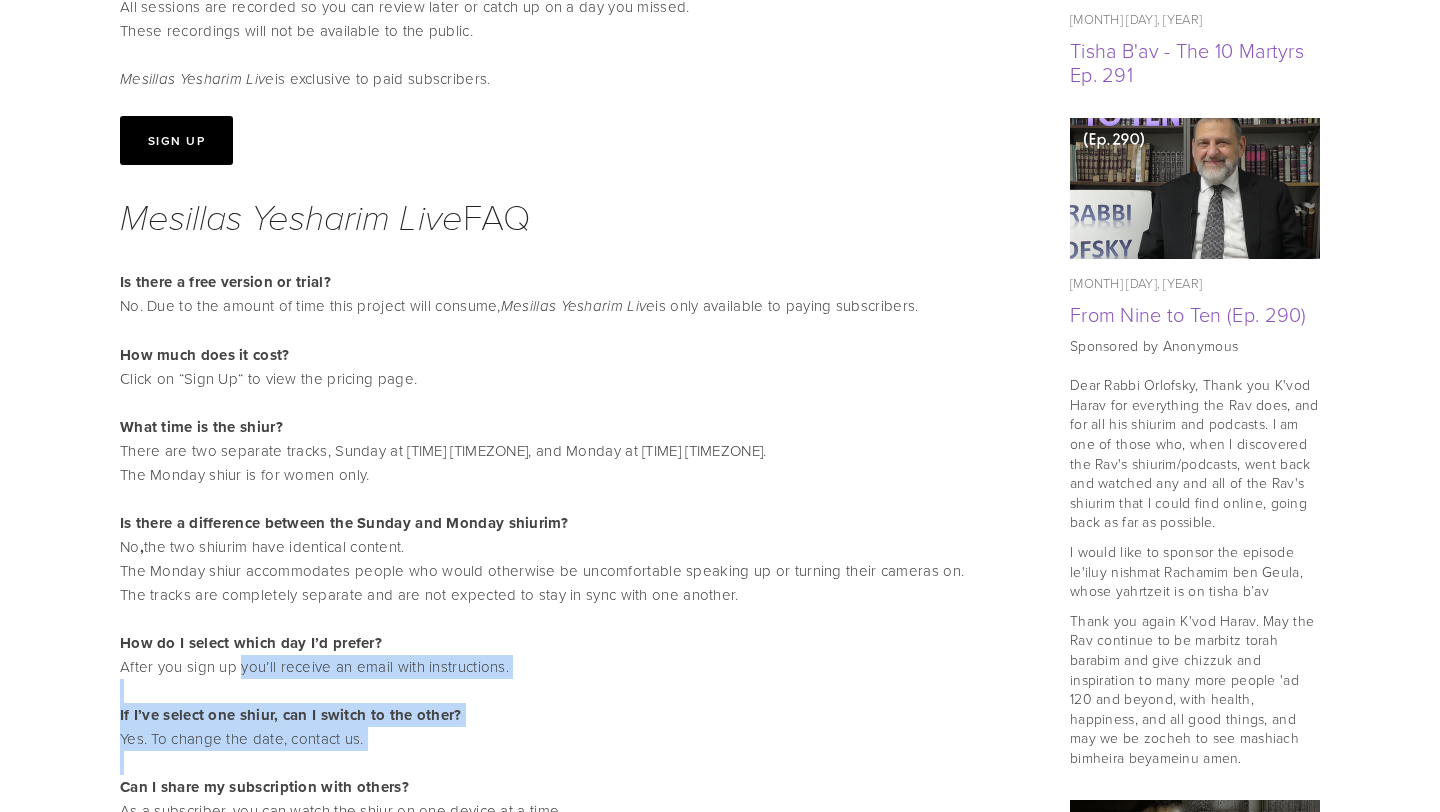drag, startPoint x: 538, startPoint y: 762, endPoint x: 540, endPoint y: 671, distance: 91.02197 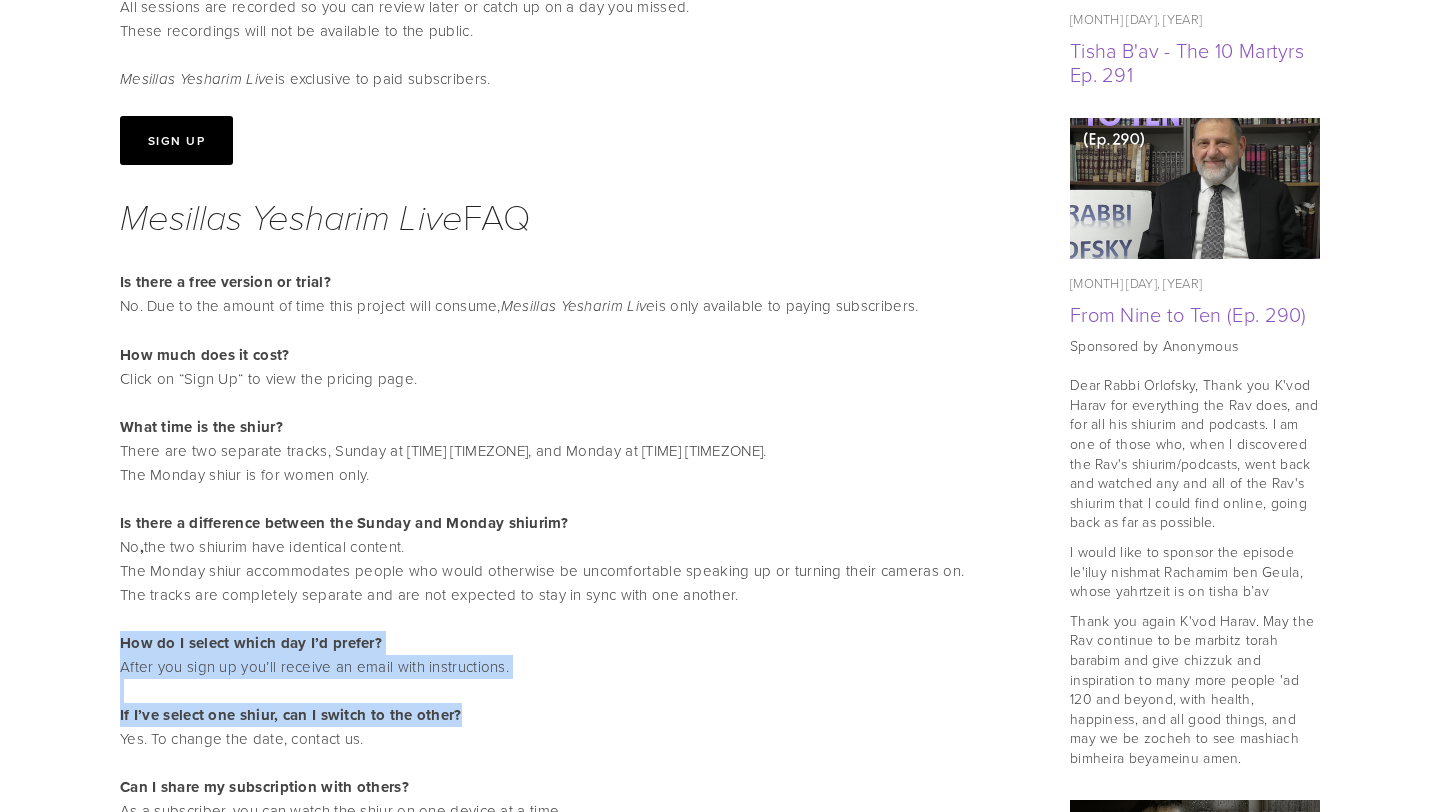 drag, startPoint x: 486, startPoint y: 639, endPoint x: 525, endPoint y: 734, distance: 102.69372 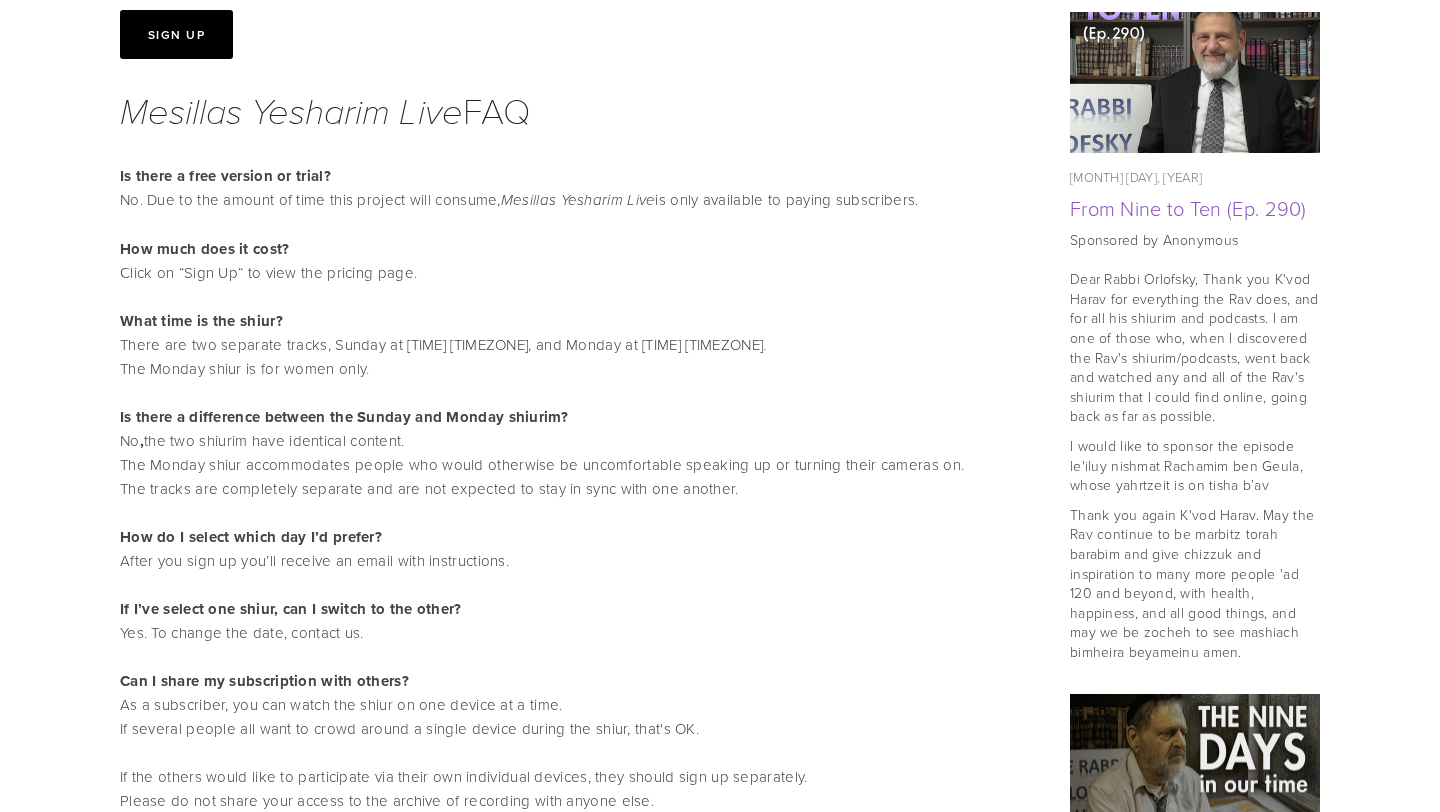 scroll, scrollTop: 1283, scrollLeft: 0, axis: vertical 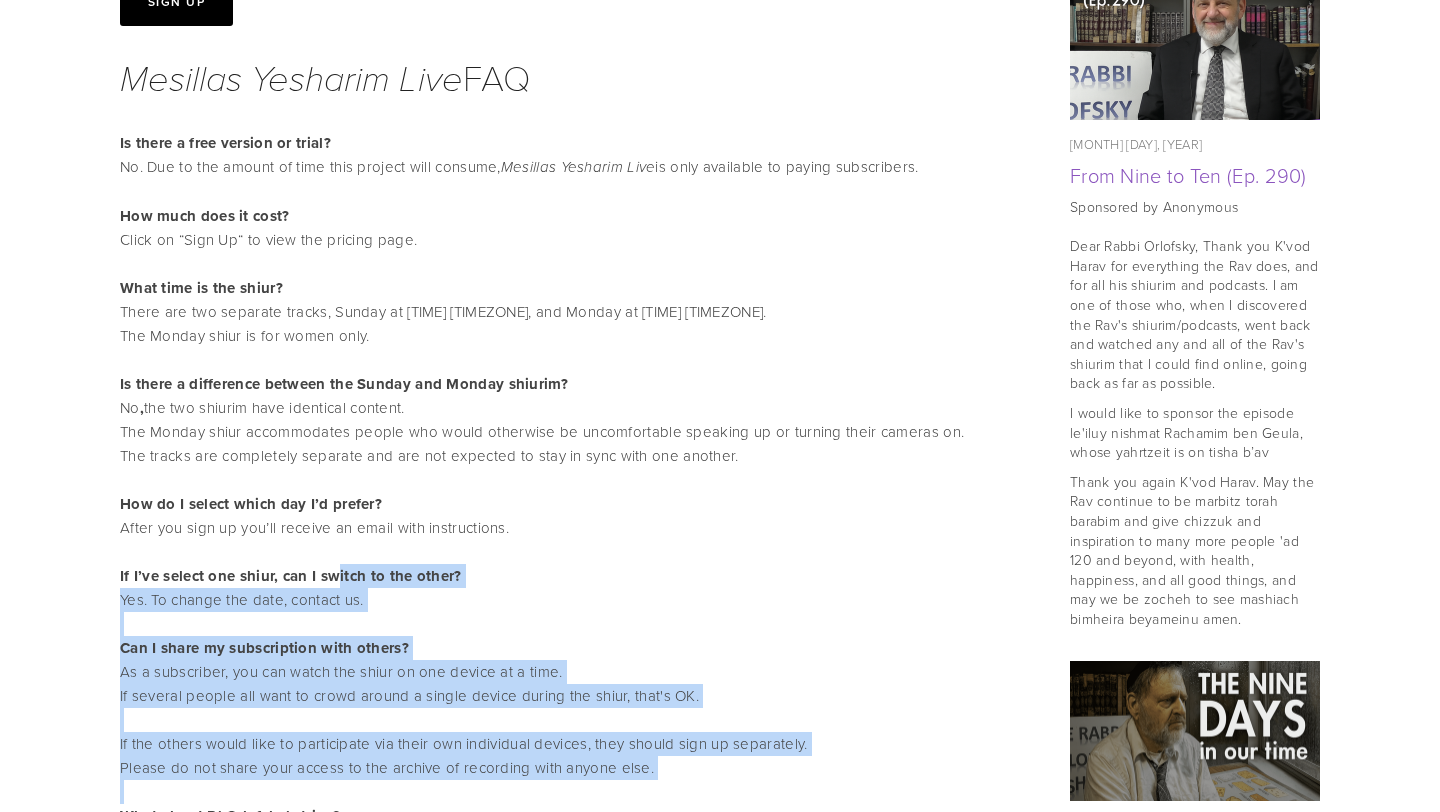 drag, startPoint x: 336, startPoint y: 577, endPoint x: 498, endPoint y: 811, distance: 284.60498 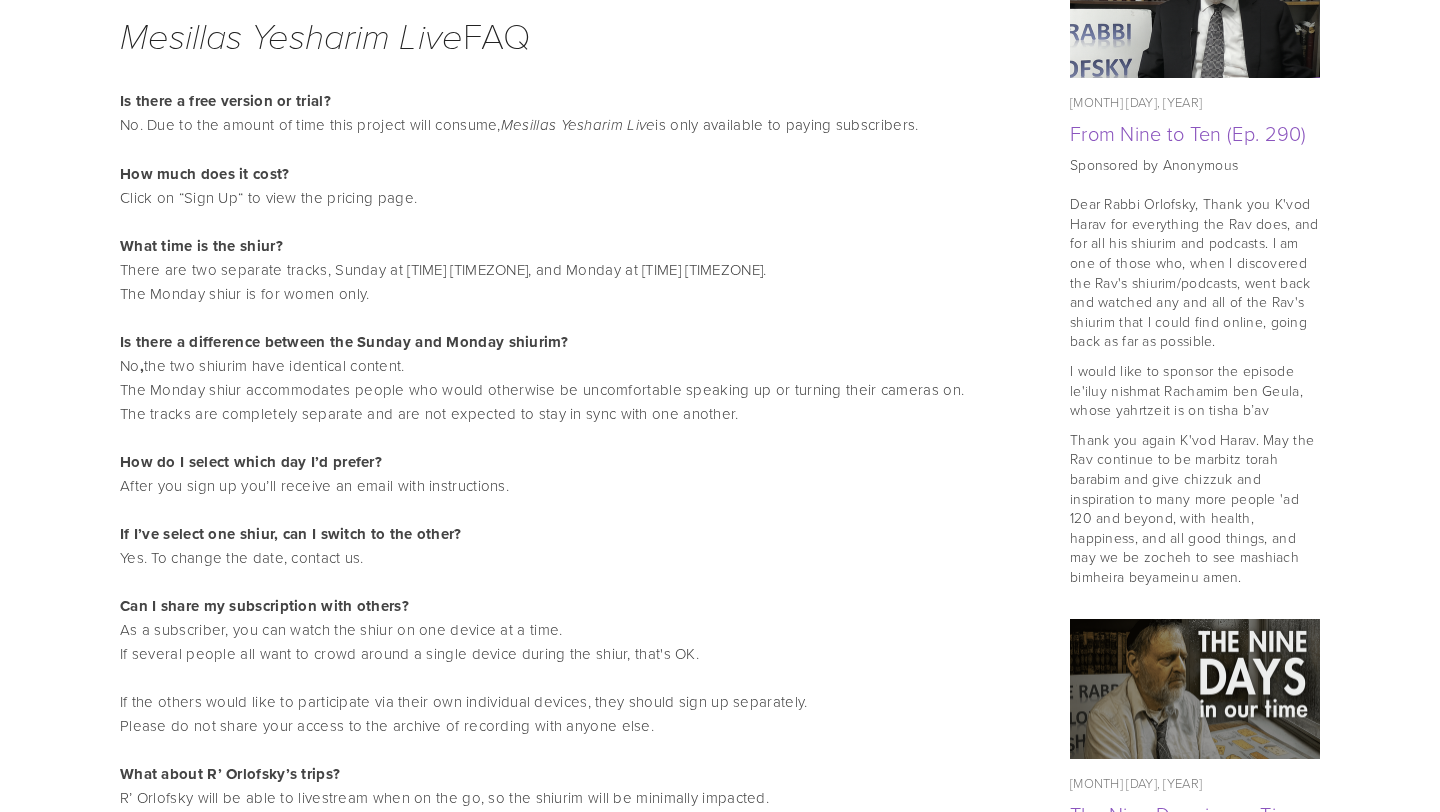 click on "How do I select which day I’d prefer? After you sign up   you’ll receive an email with instructions. If I’ve select one shiur, can I switch to the other? Yes. To change the date, contact us. Can I share my subscription with others? As a subscriber, you can watch the shiur on one device at a time. If several people all want to crowd around a single device during the shiur, that's OK. If the others would like to participate via their own individual devices, they should sign up separately. Please do not share your access to the archive of recording with anyone else.   What about R’ Orlofsky’s trips? R’ Orlofsky will be able to livestream when on the go, so the shiurim will be minimally impacted." at bounding box center (570, 630) 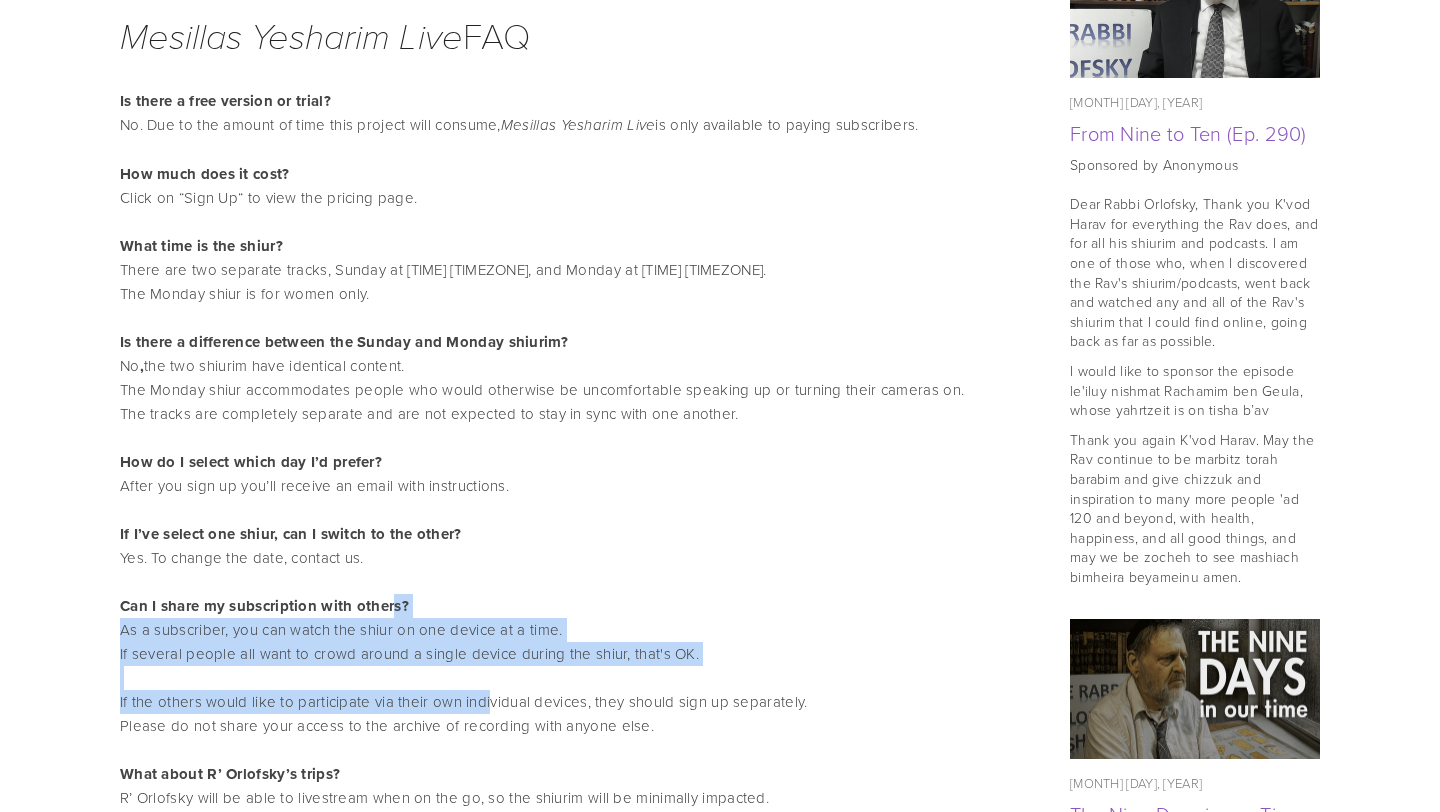 drag, startPoint x: 392, startPoint y: 603, endPoint x: 490, endPoint y: 713, distance: 147.32277 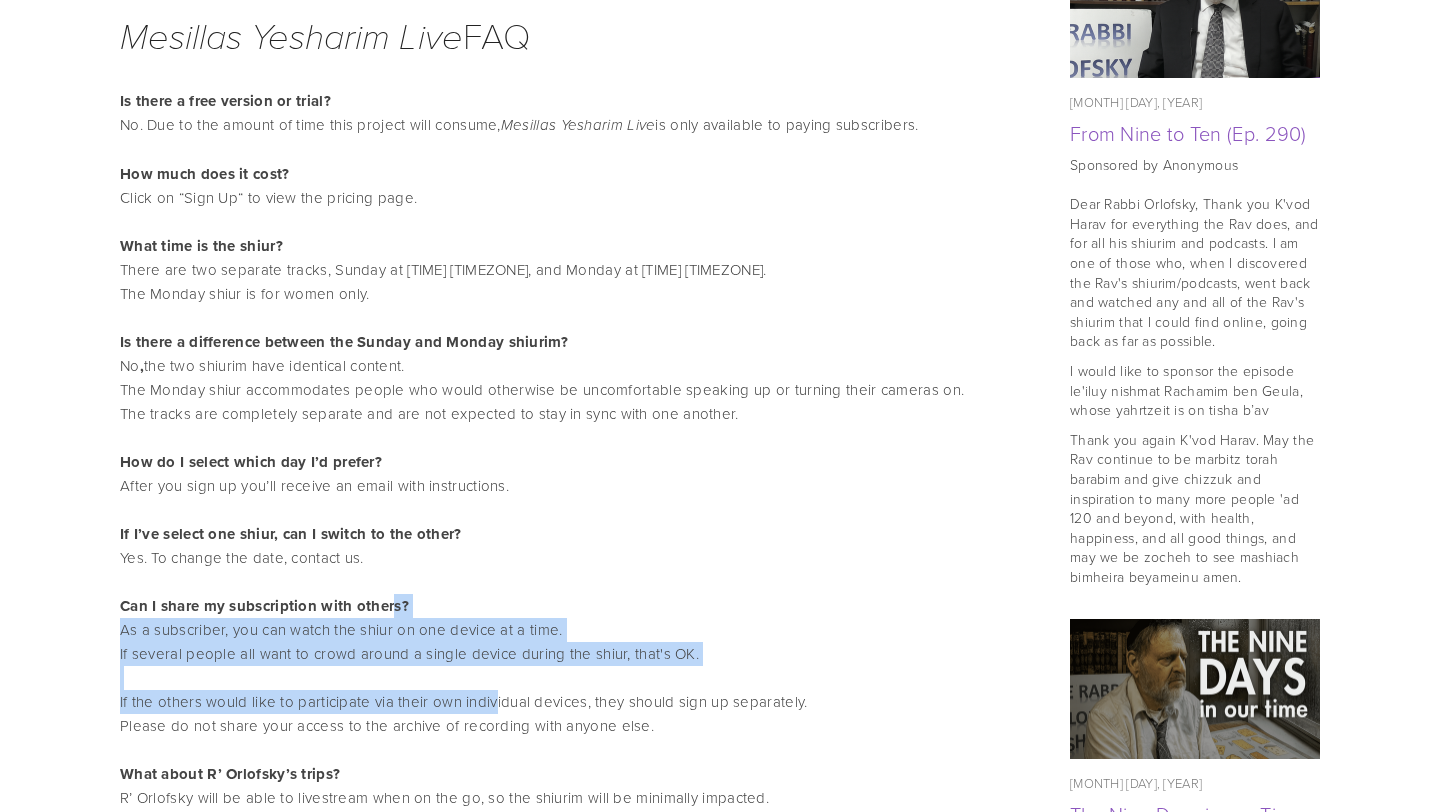 click on "How do I select which day I’d prefer? After you sign up   you’ll receive an email with instructions. If I’ve select one shiur, can I switch to the other? Yes. To change the date, contact us. Can I share my subscription with others? As a subscriber, you can watch the shiur on one device at a time. If several people all want to crowd around a single device during the shiur, that's OK. If the others would like to participate via their own individual devices, they should sign up separately. Please do not share your access to the archive of recording with anyone else.   What about R’ Orlofsky’s trips? R’ Orlofsky will be able to livestream when on the go, so the shiurim will be minimally impacted." at bounding box center [570, 630] 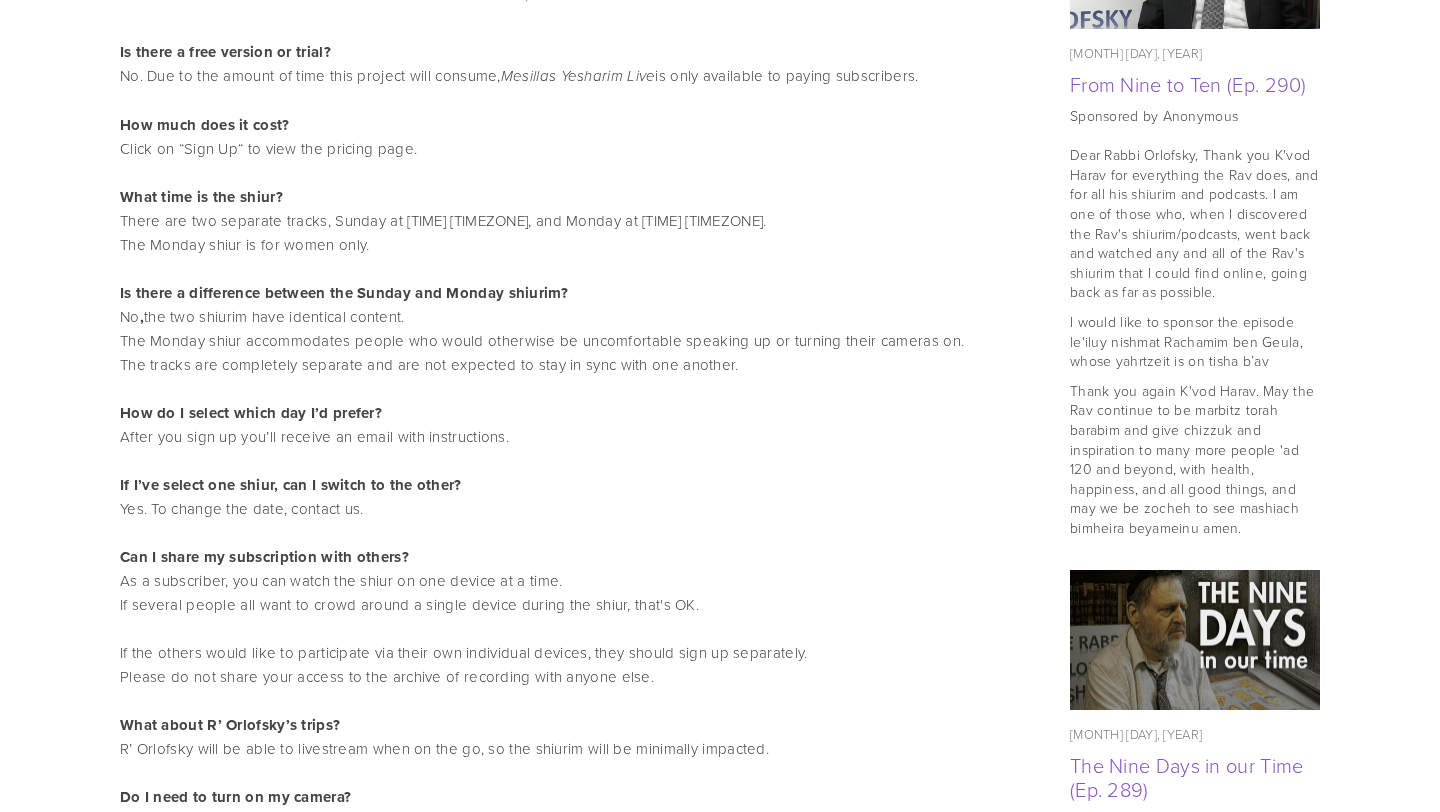 scroll, scrollTop: 1407, scrollLeft: 0, axis: vertical 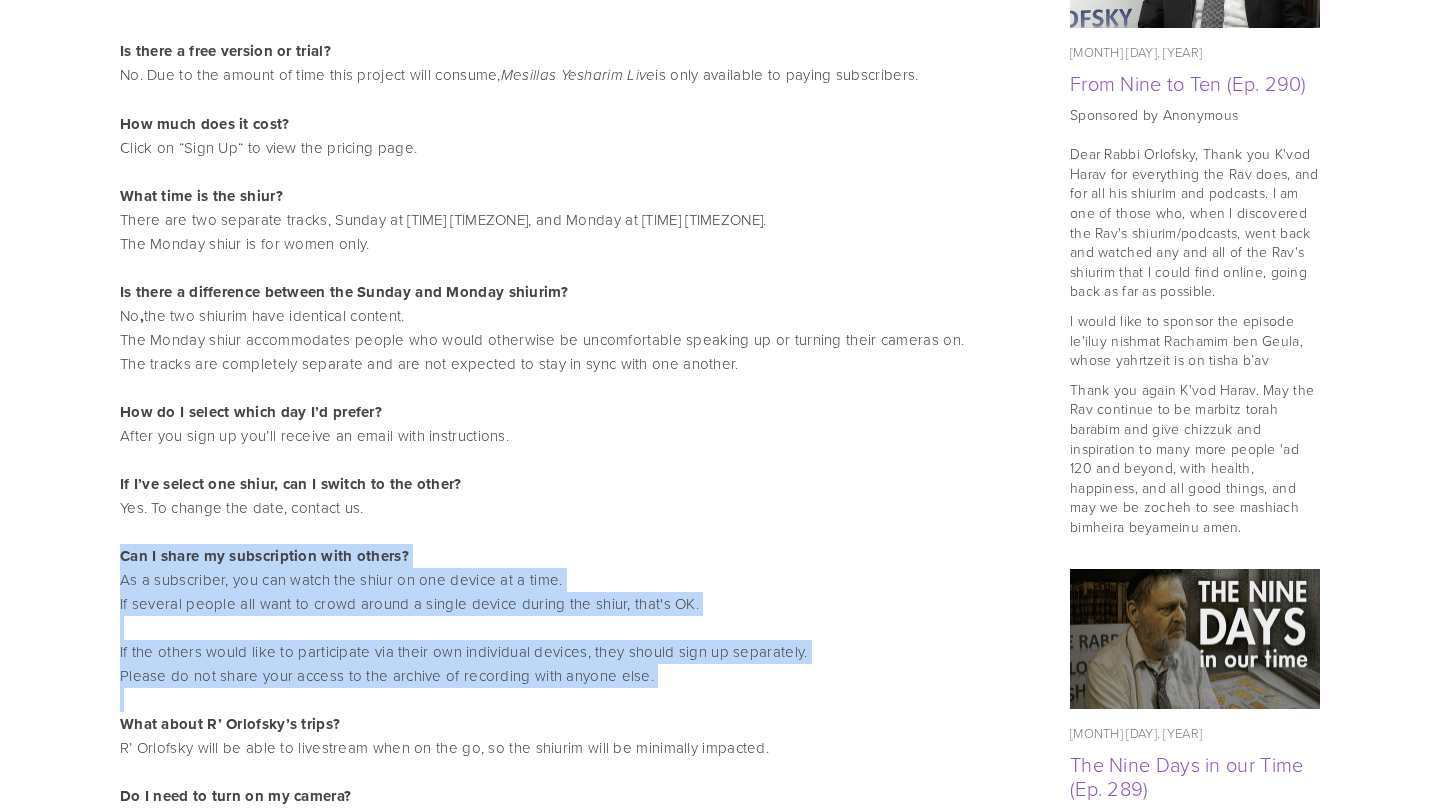 drag, startPoint x: 490, startPoint y: 713, endPoint x: 459, endPoint y: 572, distance: 144.36758 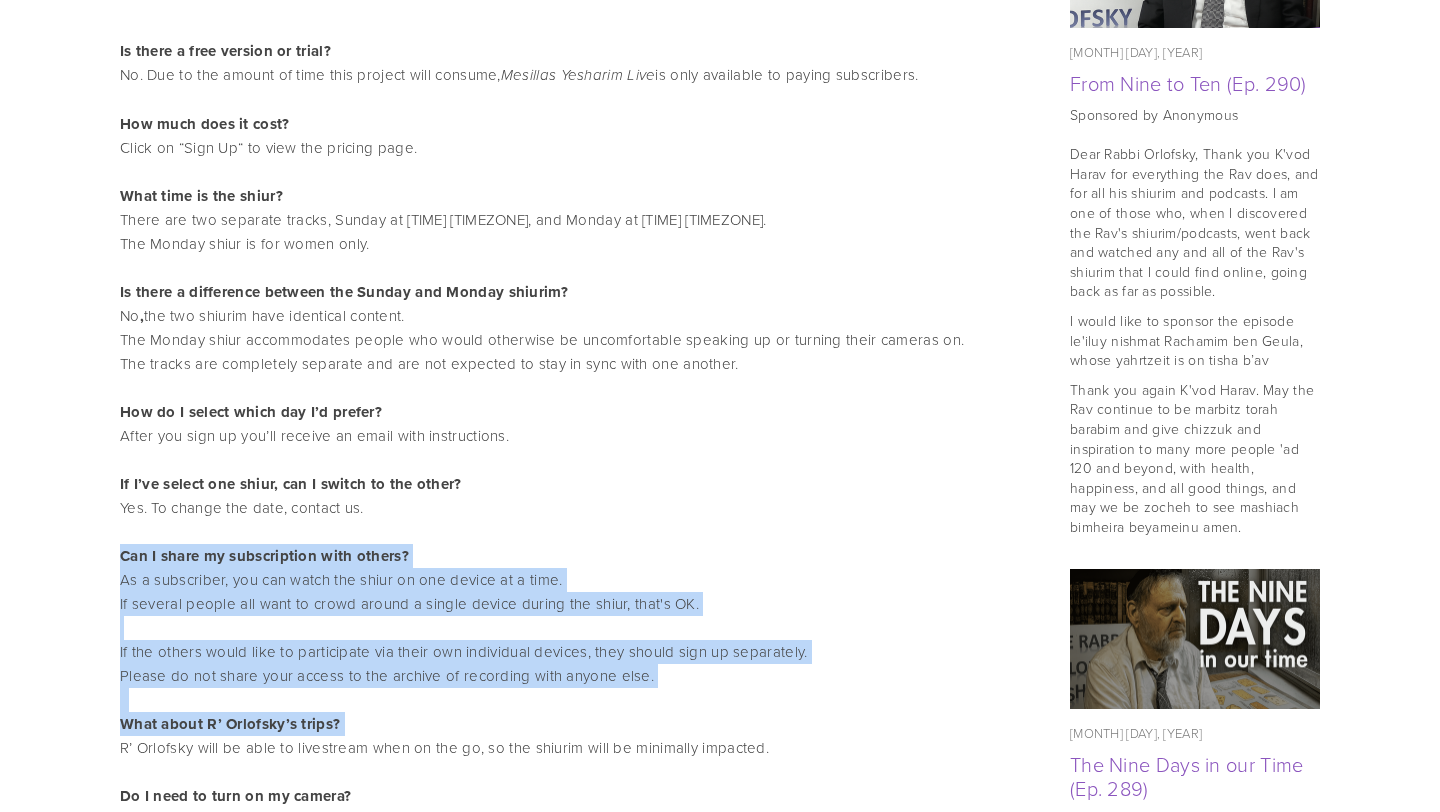 drag, startPoint x: 459, startPoint y: 572, endPoint x: 525, endPoint y: 721, distance: 162.96318 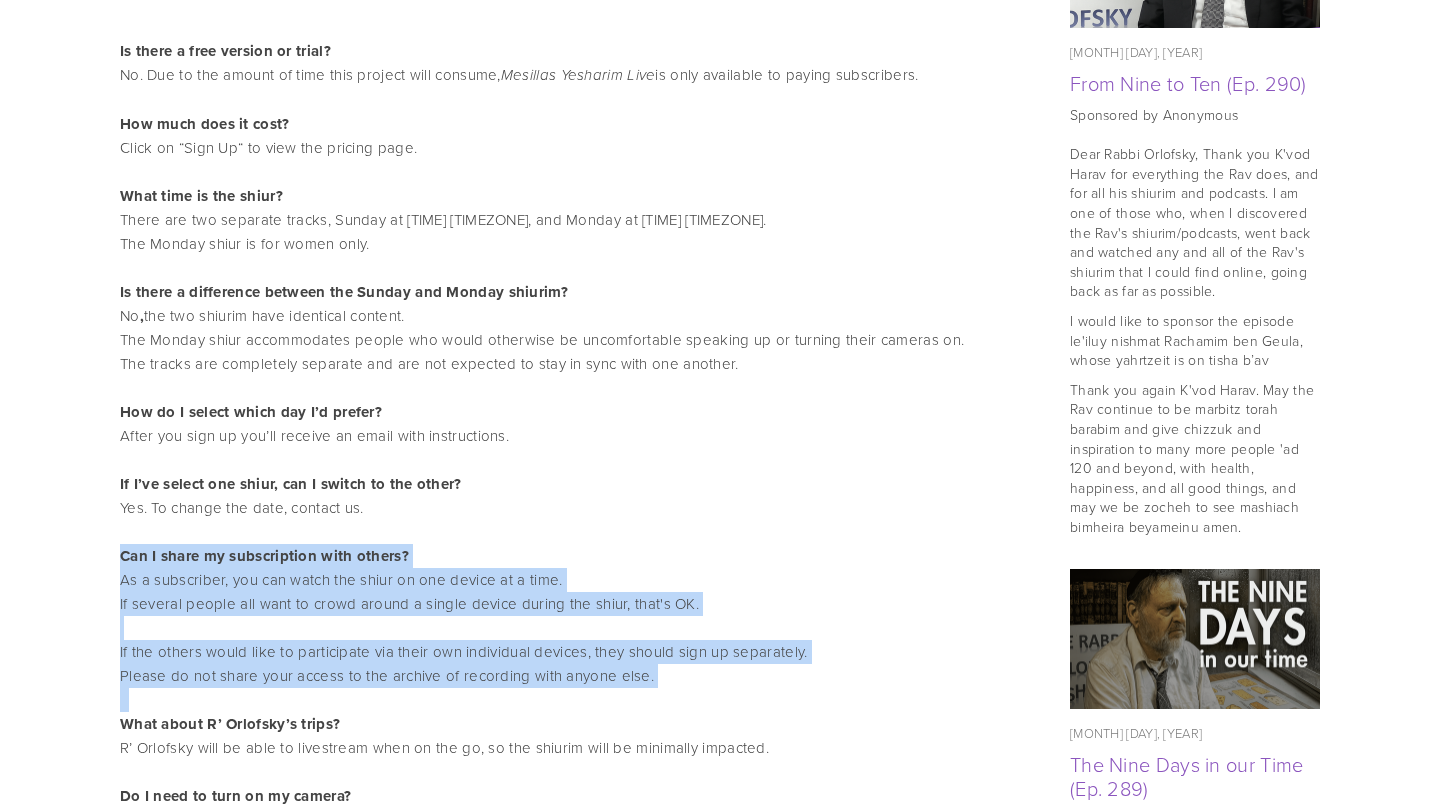 click on "How do I select which day I’d prefer? After you sign up   you’ll receive an email with instructions. If I’ve select one shiur, can I switch to the other? Yes. To change the date, contact us. Can I share my subscription with others? As a subscriber, you can watch the shiur on one device at a time. If several people all want to crowd around a single device during the shiur, that's OK. If the others would like to participate via their own individual devices, they should sign up separately. Please do not share your access to the archive of recording with anyone else.   What about R’ Orlofsky’s trips? R’ Orlofsky will be able to livestream when on the go, so the shiurim will be minimally impacted." at bounding box center [570, 580] 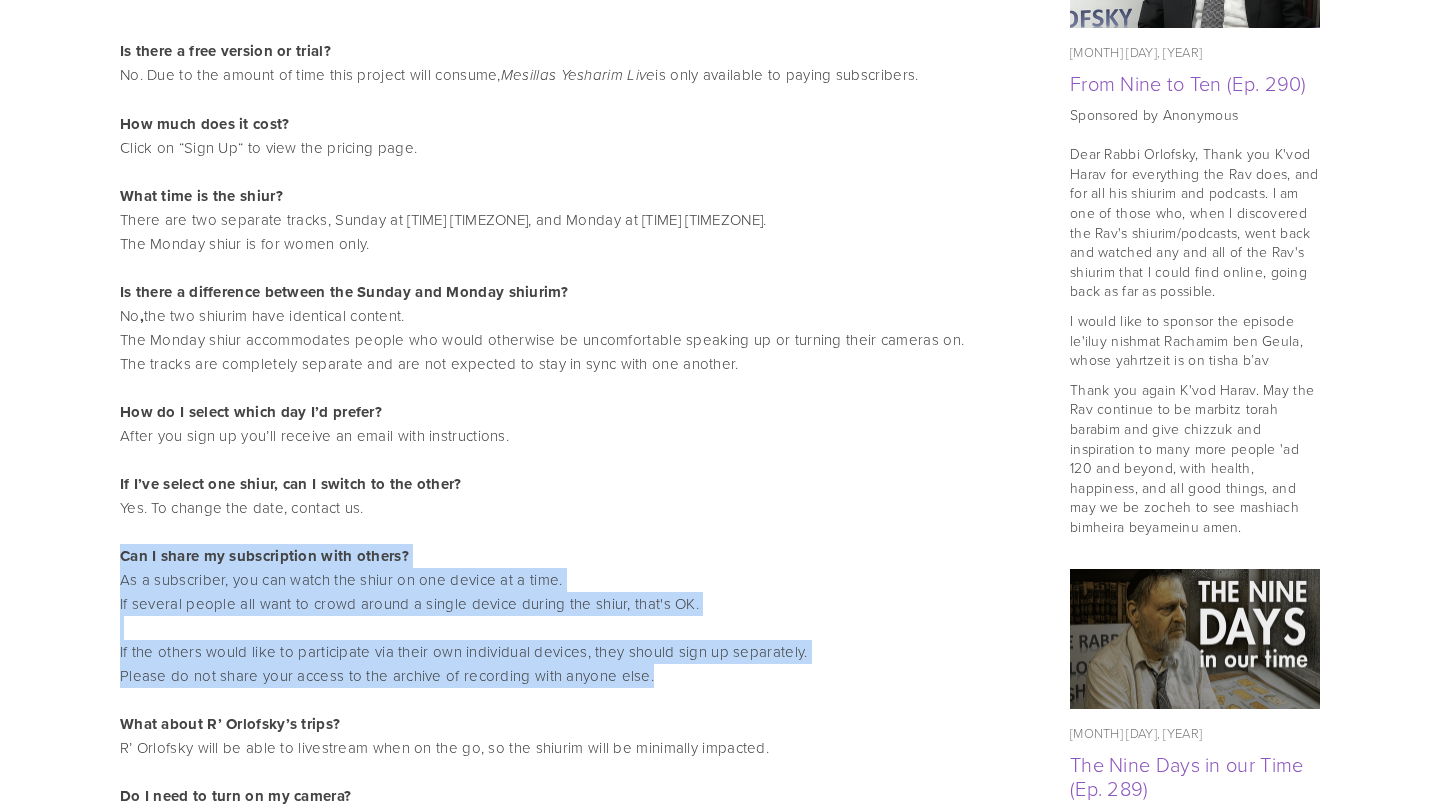 drag, startPoint x: 680, startPoint y: 689, endPoint x: 636, endPoint y: 556, distance: 140.08926 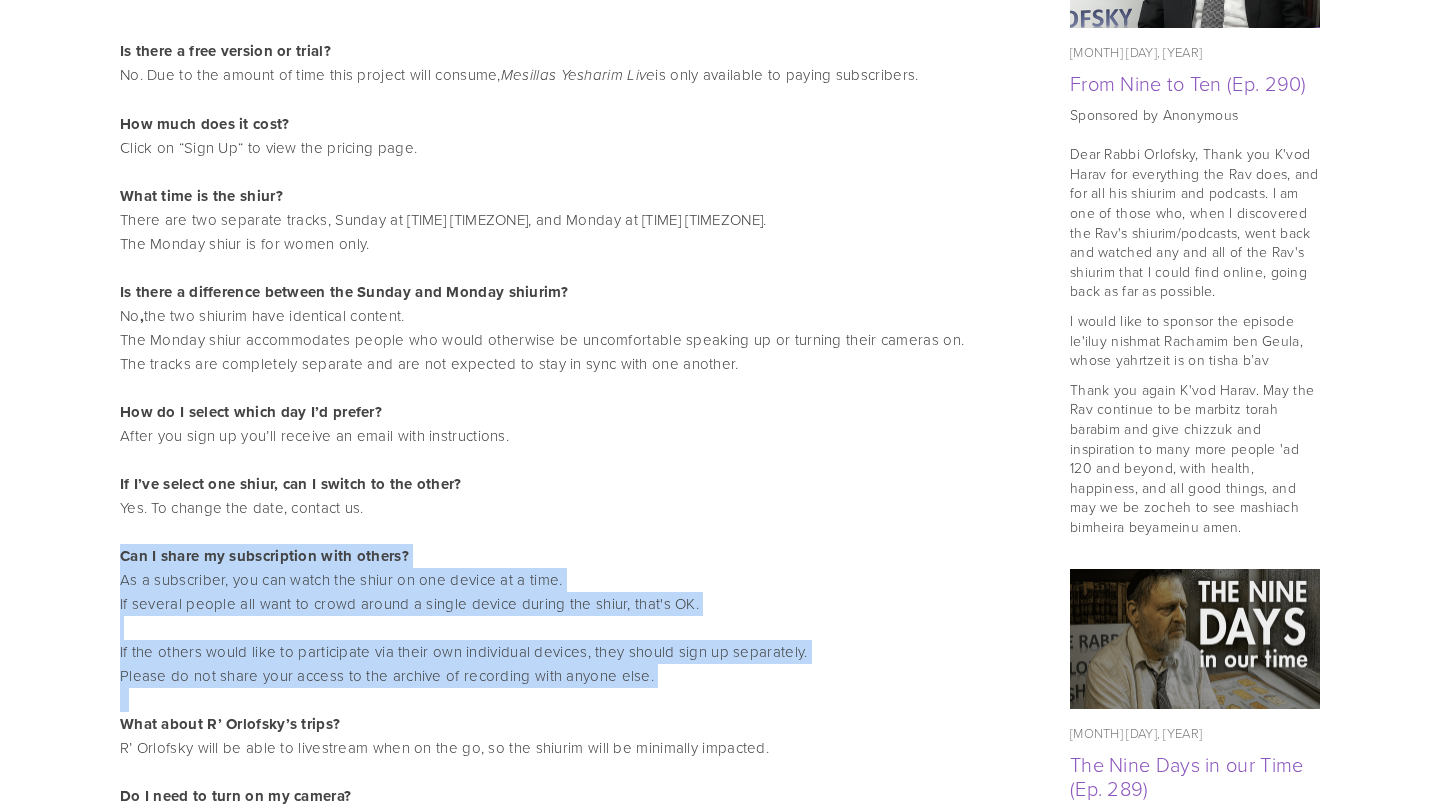 drag, startPoint x: 636, startPoint y: 556, endPoint x: 652, endPoint y: 701, distance: 145.88008 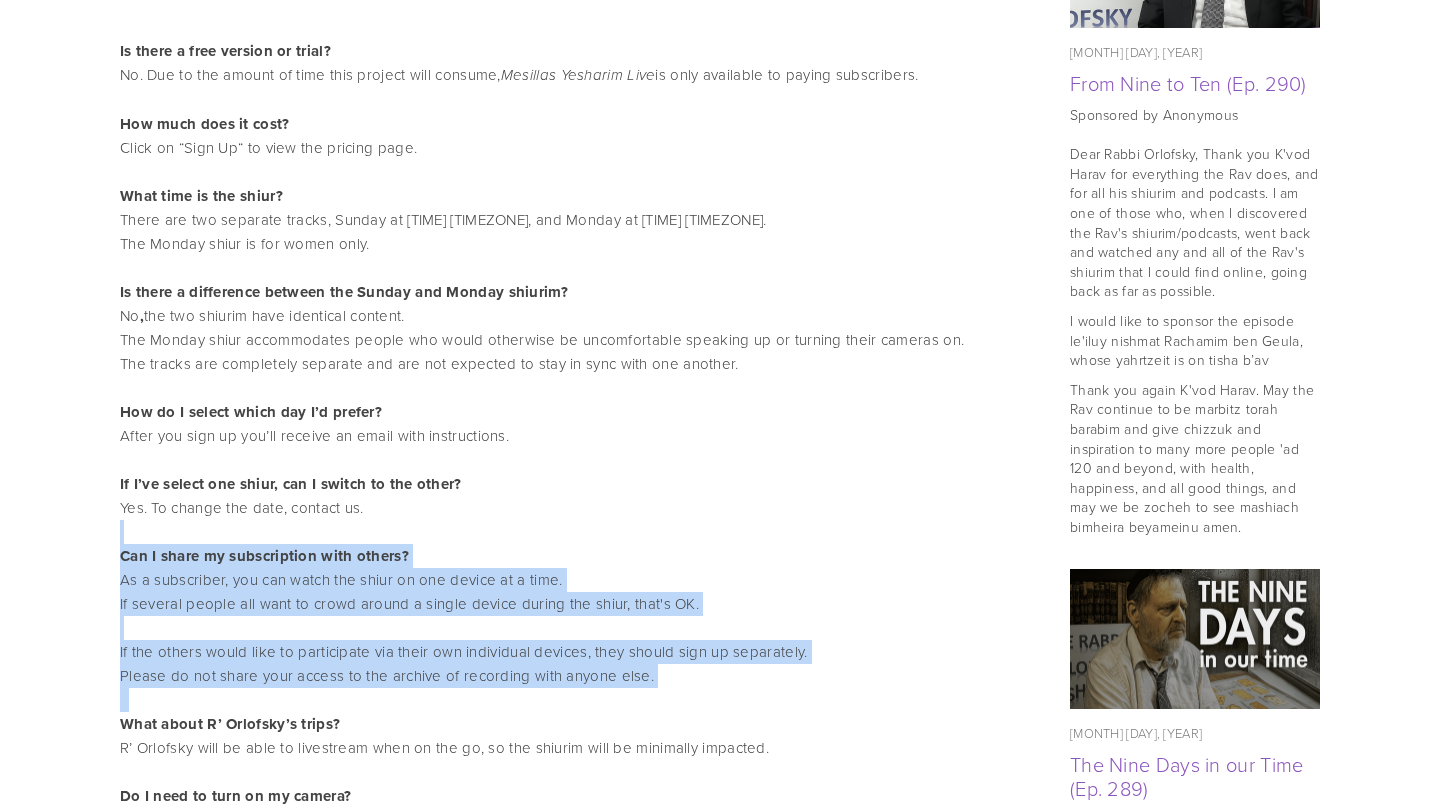 drag, startPoint x: 652, startPoint y: 701, endPoint x: 568, endPoint y: 542, distance: 179.82492 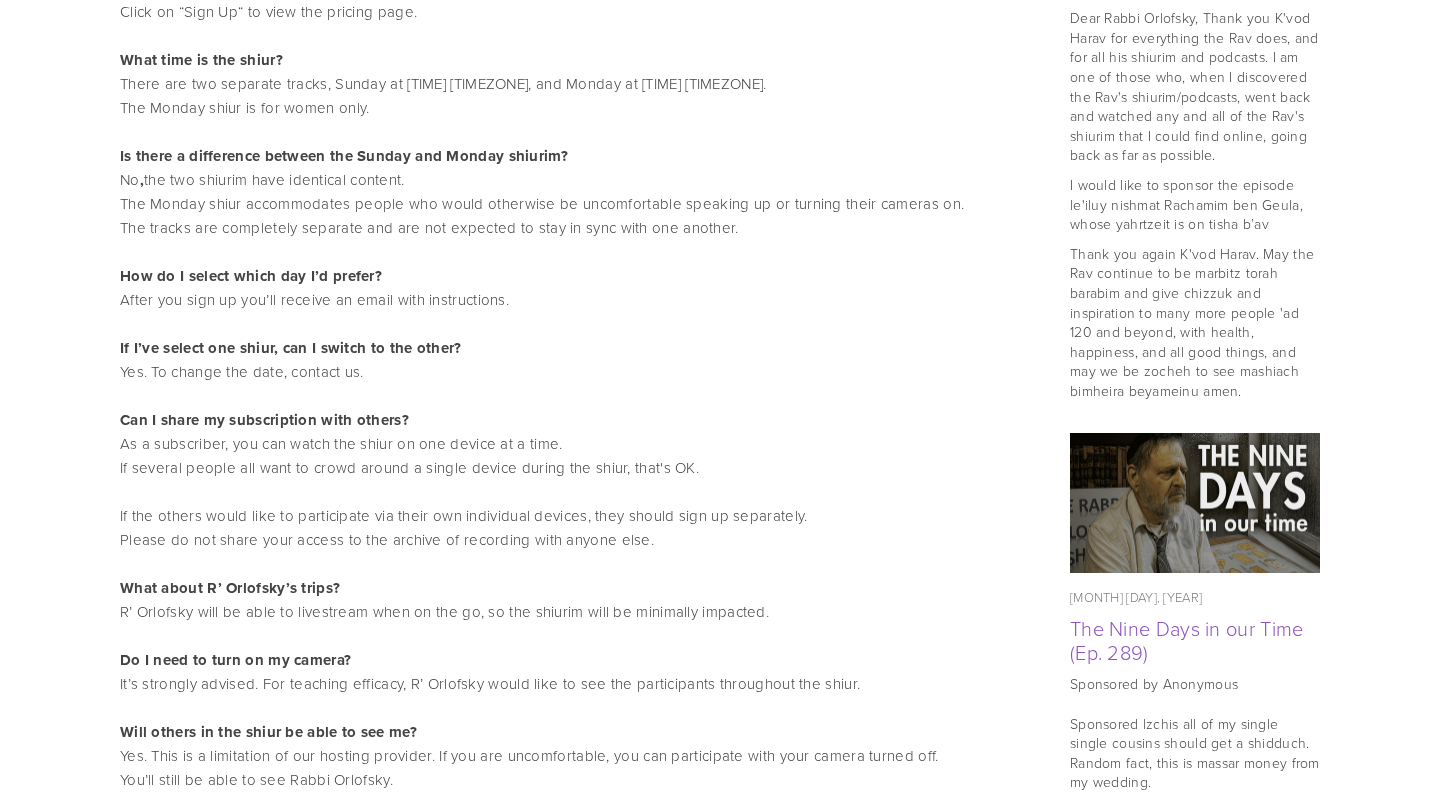 scroll, scrollTop: 1580, scrollLeft: 0, axis: vertical 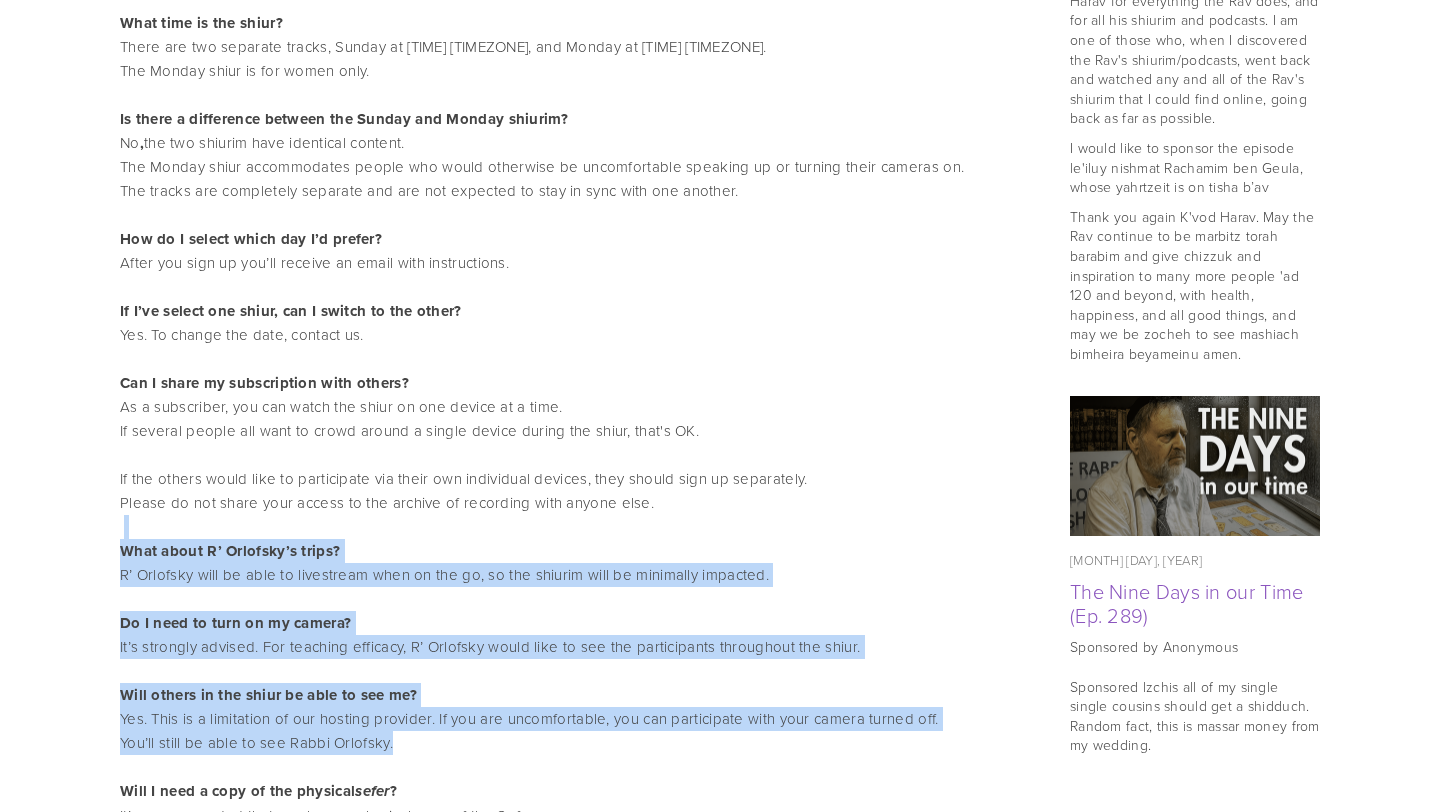 drag, startPoint x: 556, startPoint y: 543, endPoint x: 619, endPoint y: 761, distance: 226.92068 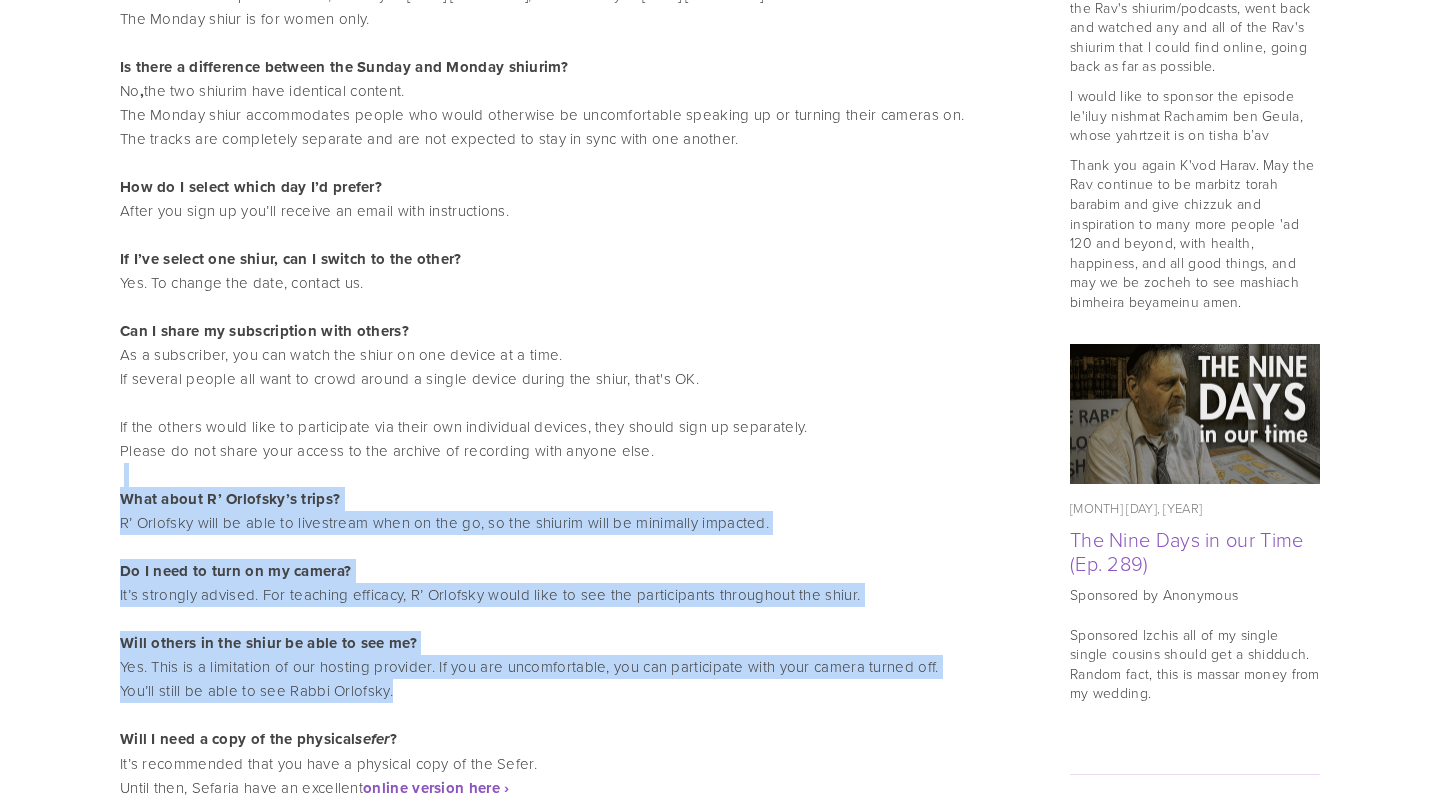 scroll, scrollTop: 1634, scrollLeft: 0, axis: vertical 